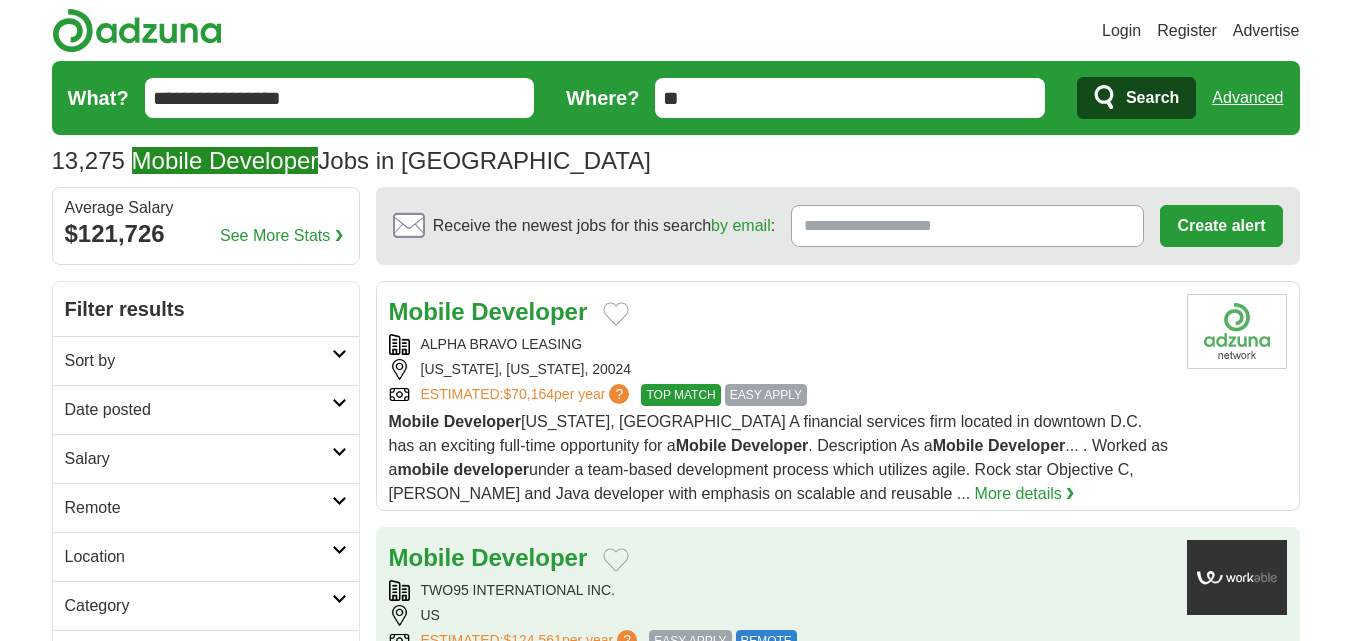 scroll, scrollTop: 0, scrollLeft: 0, axis: both 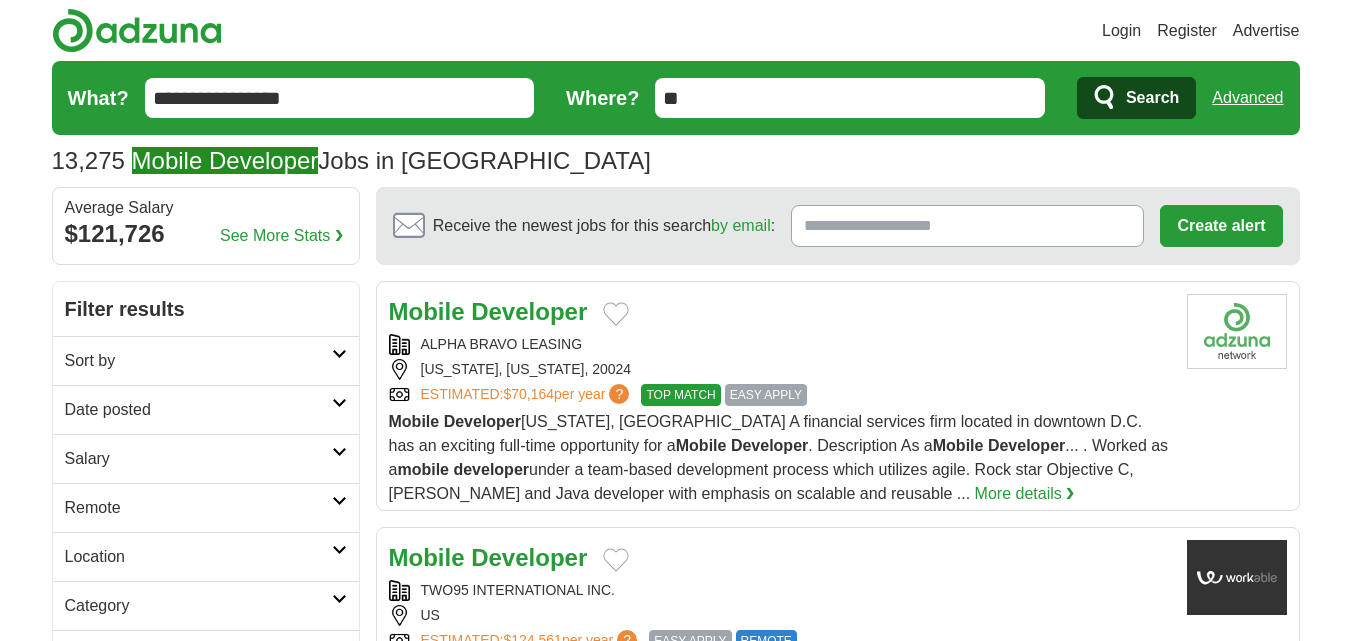 click on "Sort by" at bounding box center [198, 361] 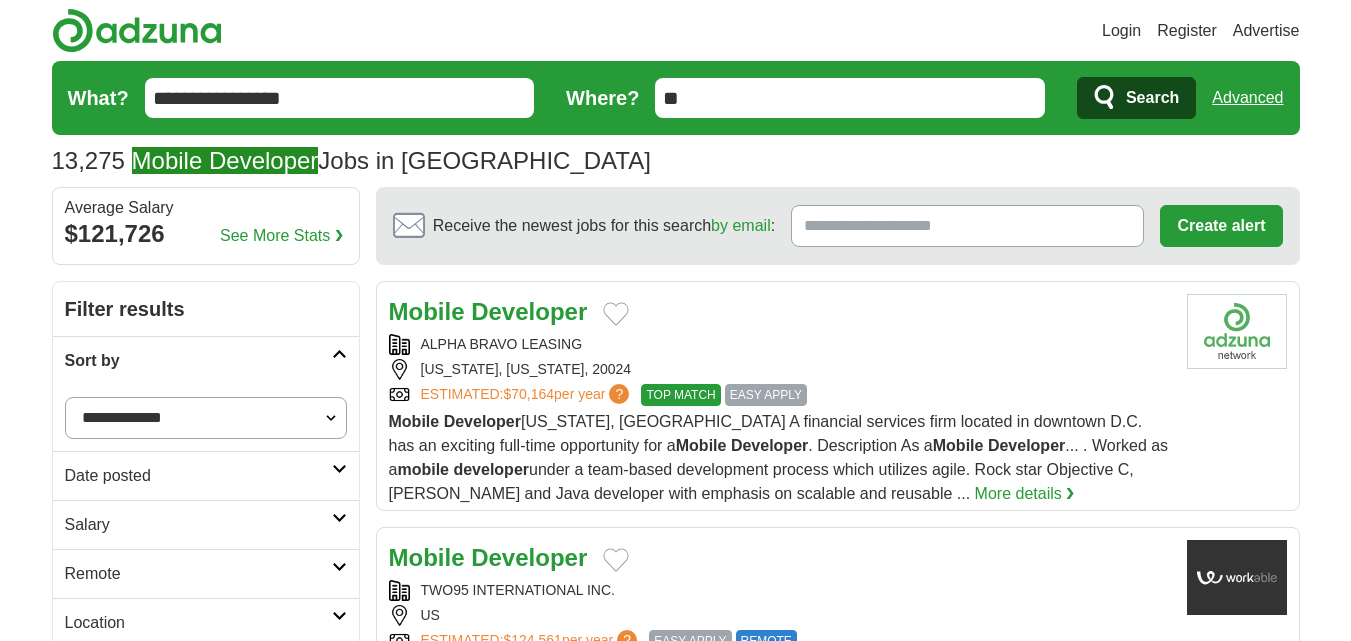 click on "**********" at bounding box center (206, 418) 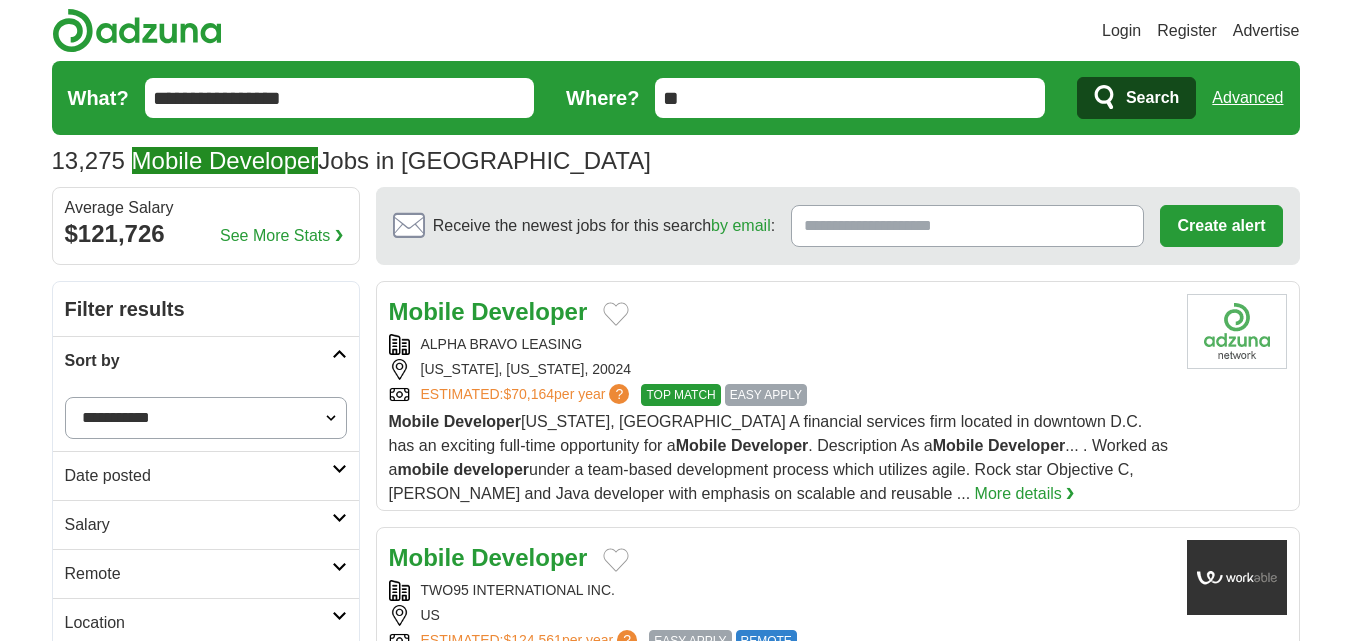 click on "**********" at bounding box center (206, 418) 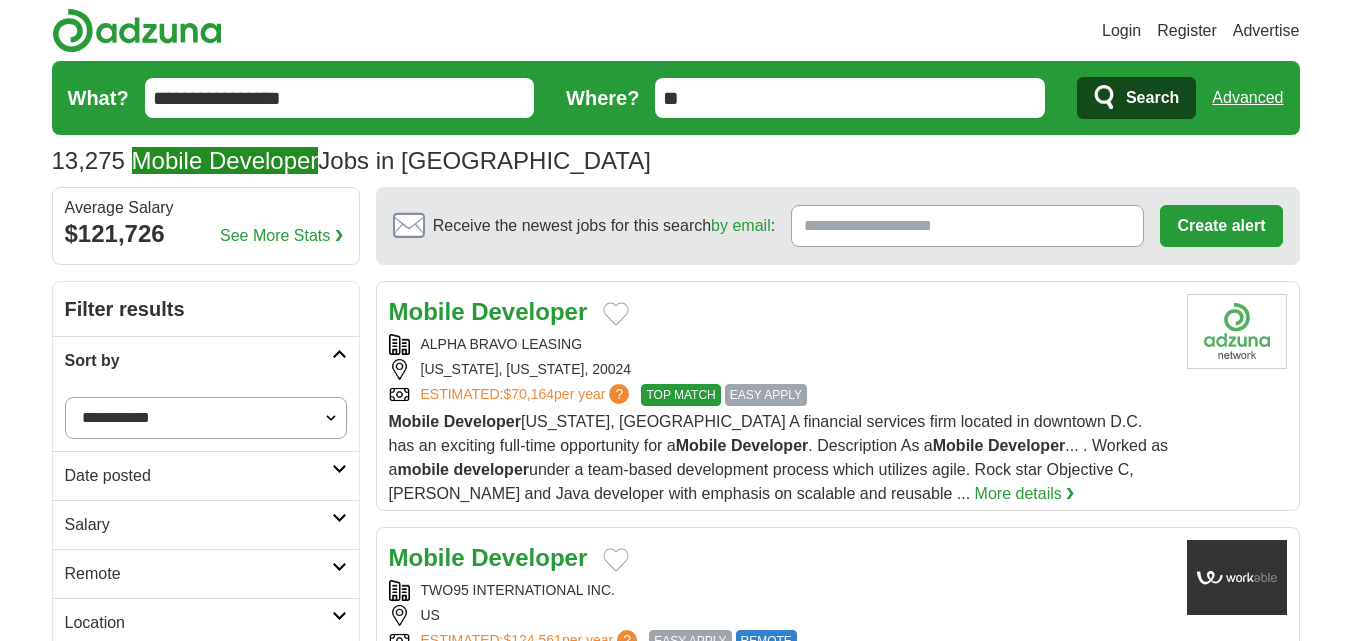 scroll, scrollTop: 300, scrollLeft: 0, axis: vertical 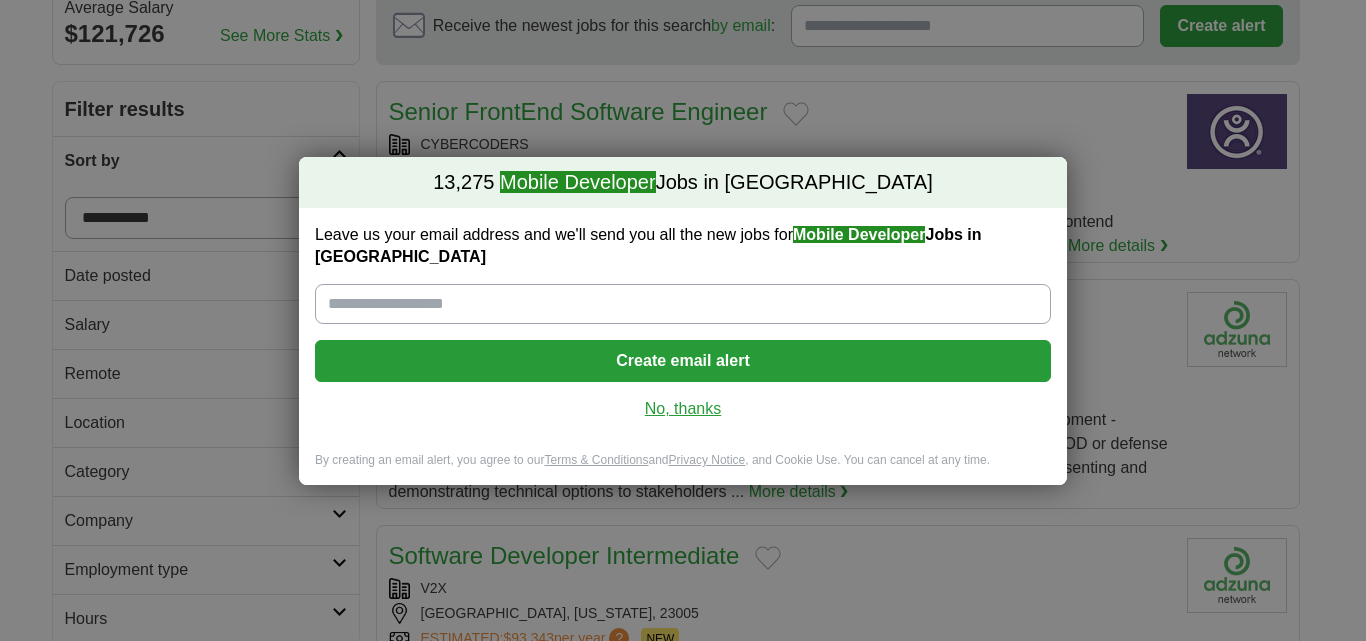 click on "No, thanks" at bounding box center [683, 409] 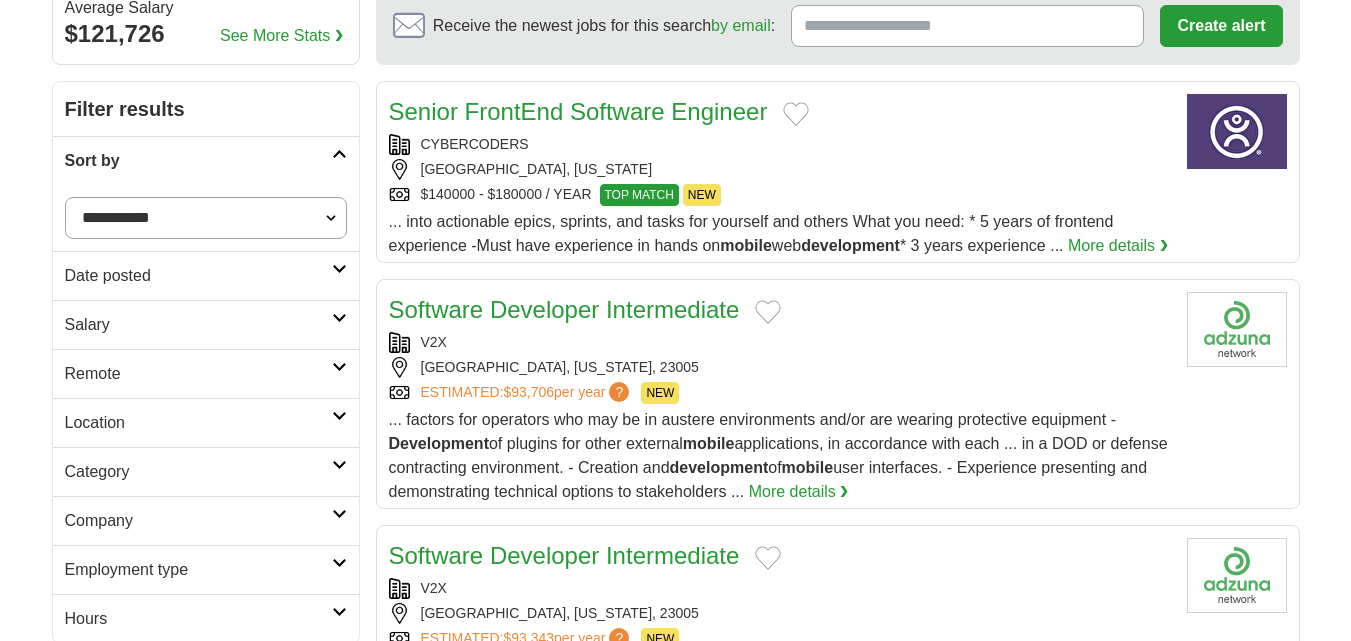 scroll, scrollTop: 200, scrollLeft: 0, axis: vertical 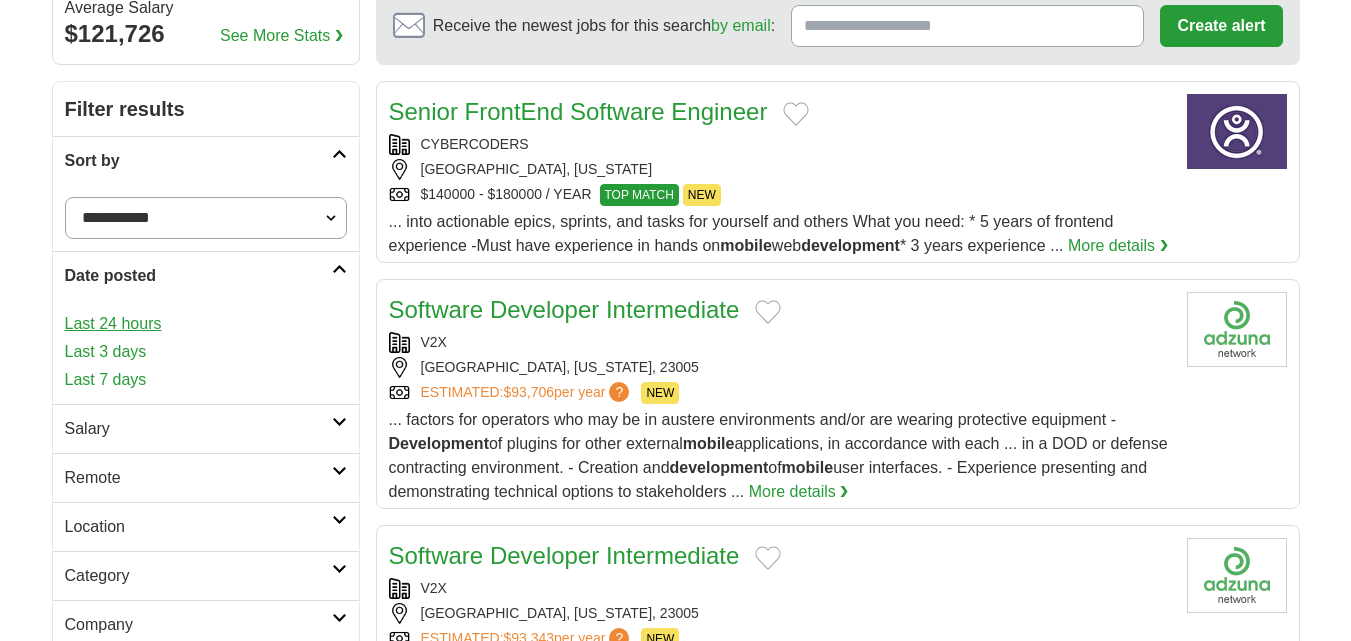 click on "Last 24 hours" at bounding box center (206, 324) 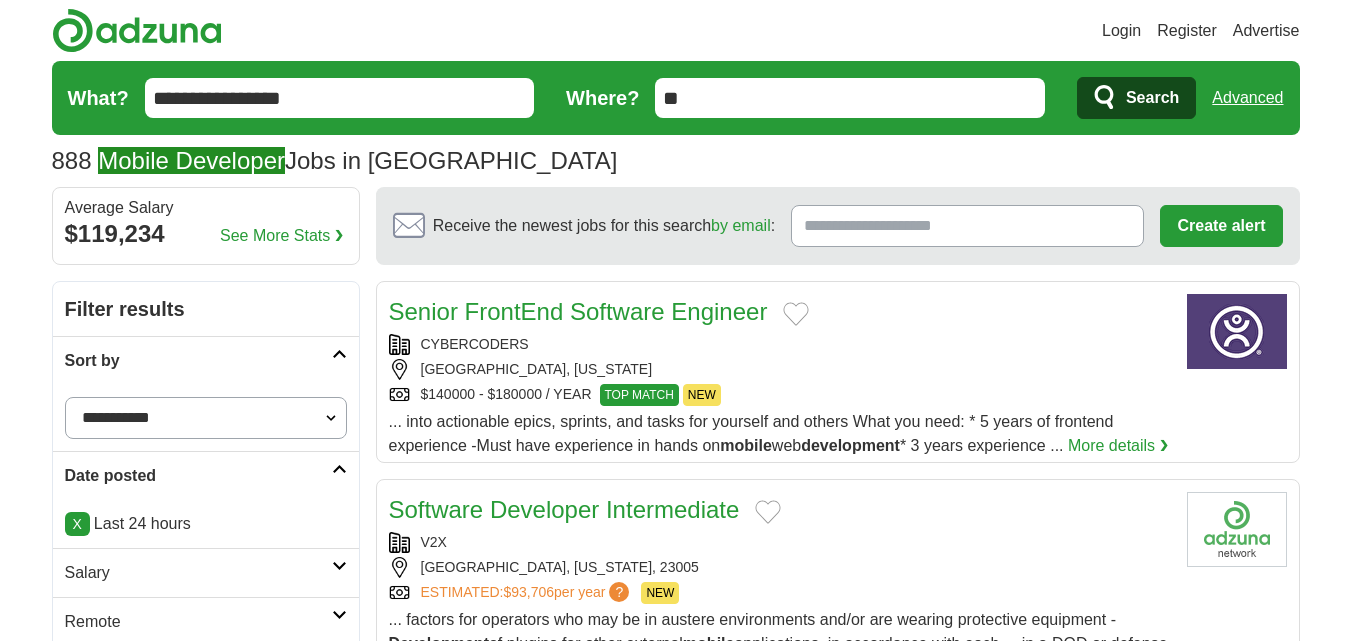 click on "Remote" at bounding box center [198, 622] 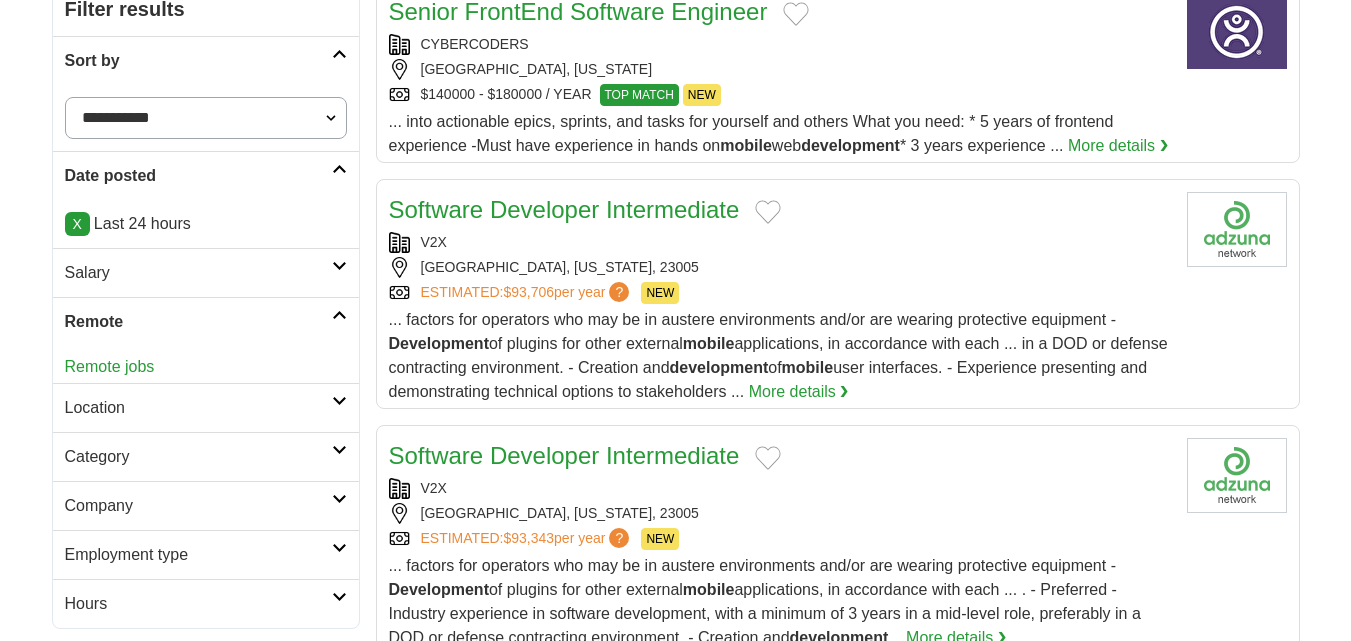 scroll, scrollTop: 300, scrollLeft: 0, axis: vertical 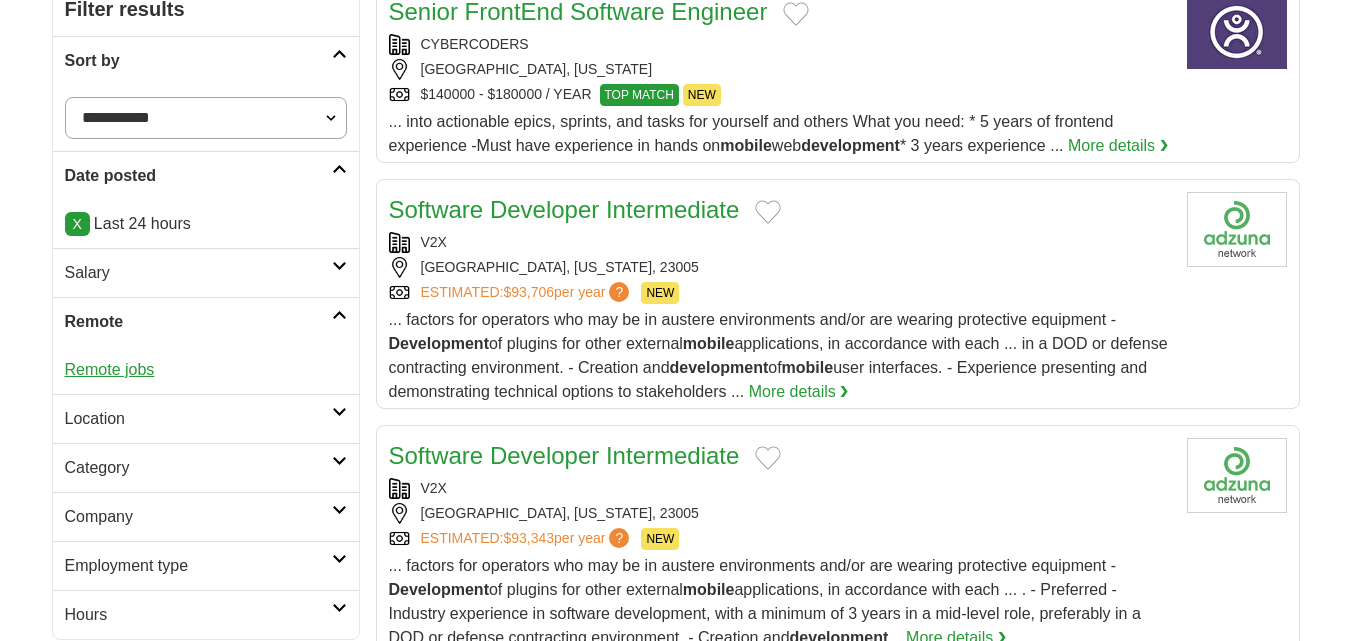 click on "Remote jobs" at bounding box center (110, 369) 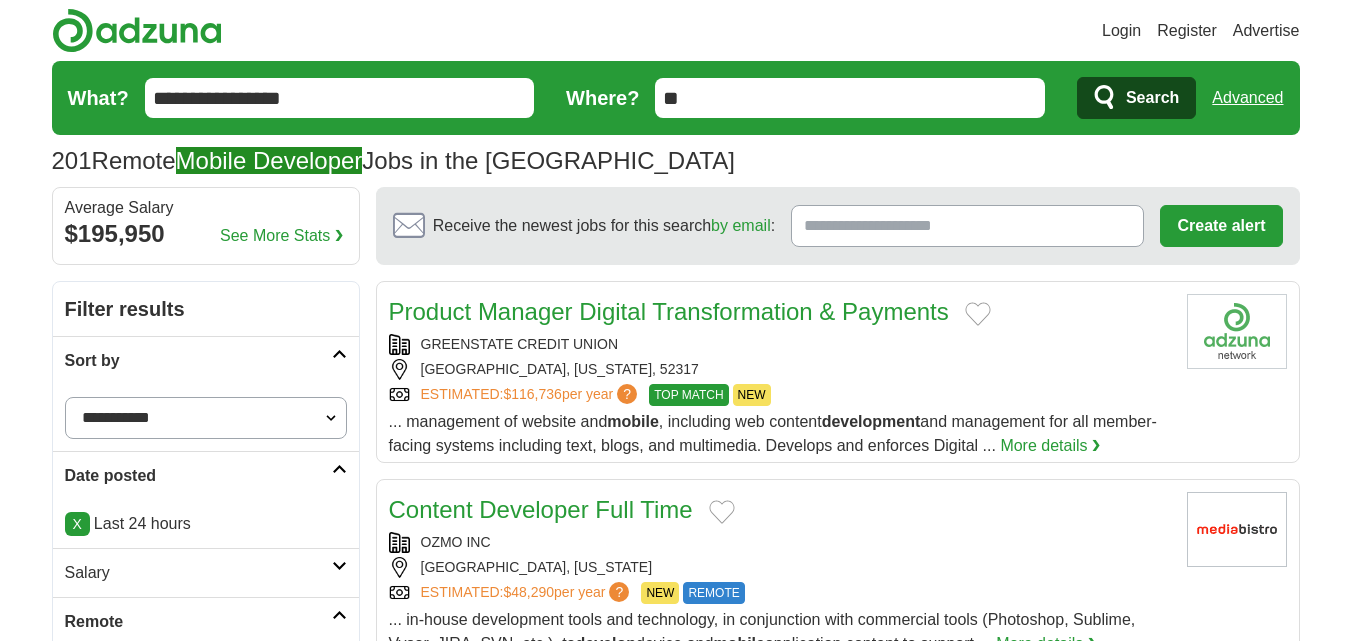 scroll, scrollTop: 0, scrollLeft: 0, axis: both 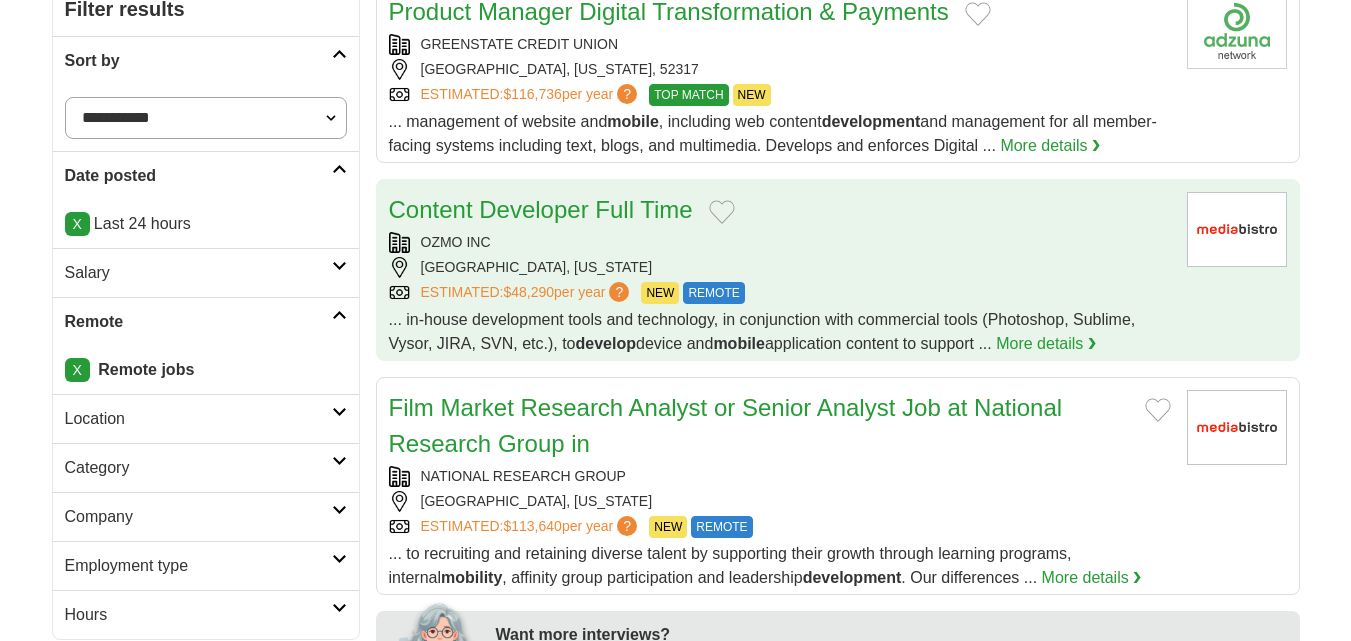 click on "OZMO INC
BLACKSBURG, VIRGINIA
ESTIMATED:
$48,290
per year
?
NEW REMOTE" at bounding box center (780, 268) 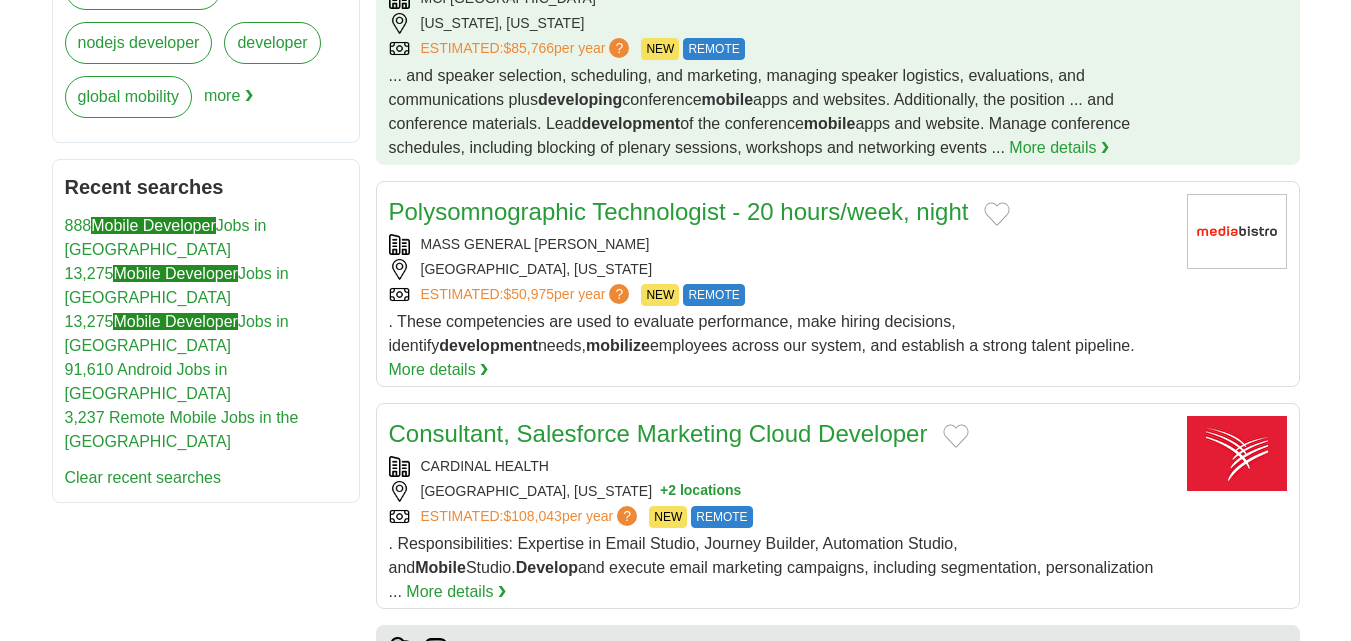 scroll, scrollTop: 1100, scrollLeft: 0, axis: vertical 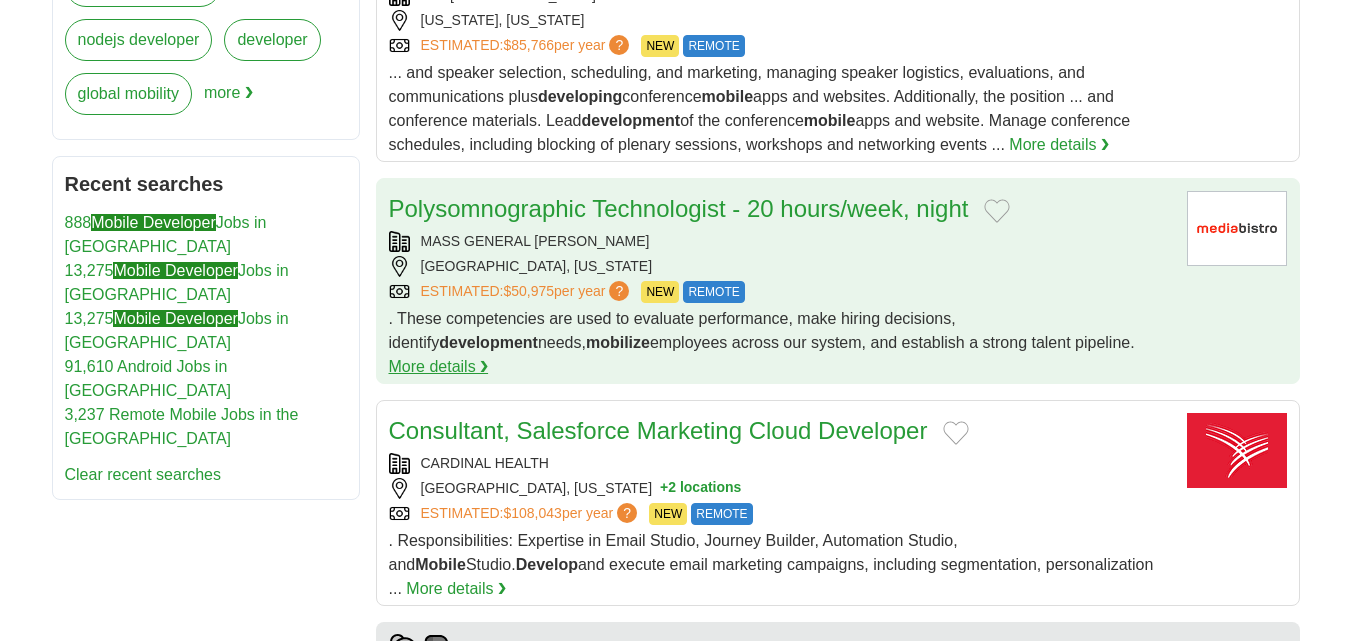 click on "More details ❯" at bounding box center [439, 367] 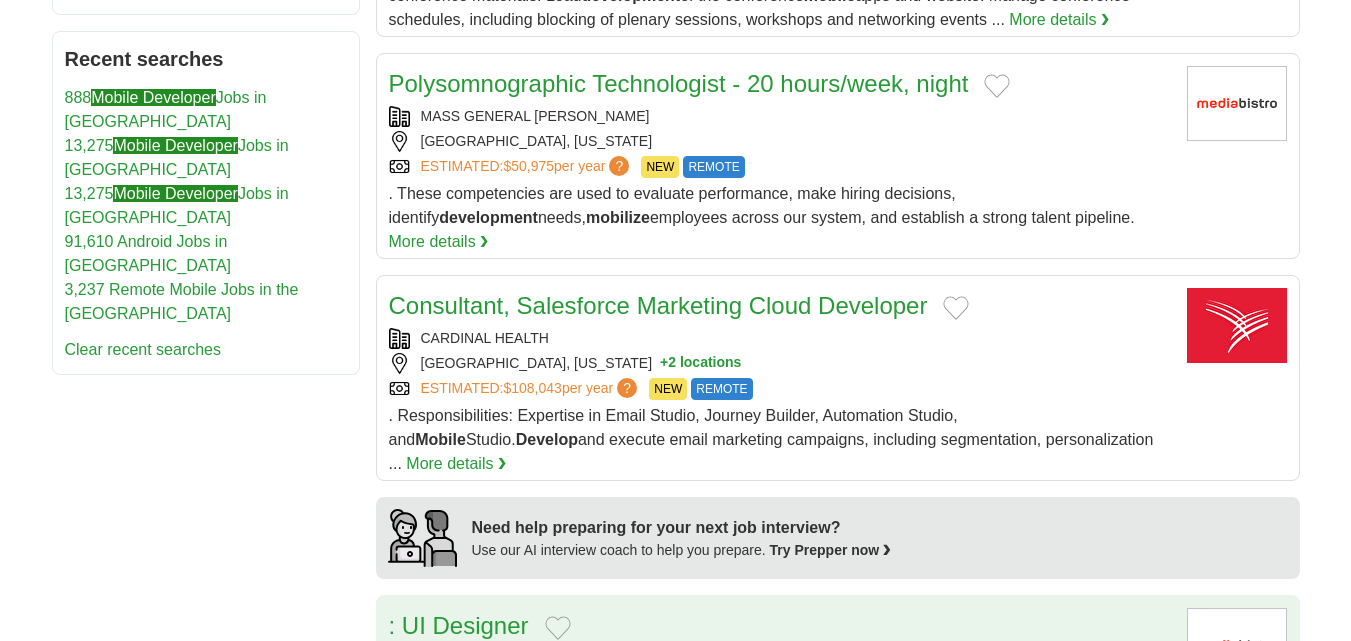 scroll, scrollTop: 1200, scrollLeft: 0, axis: vertical 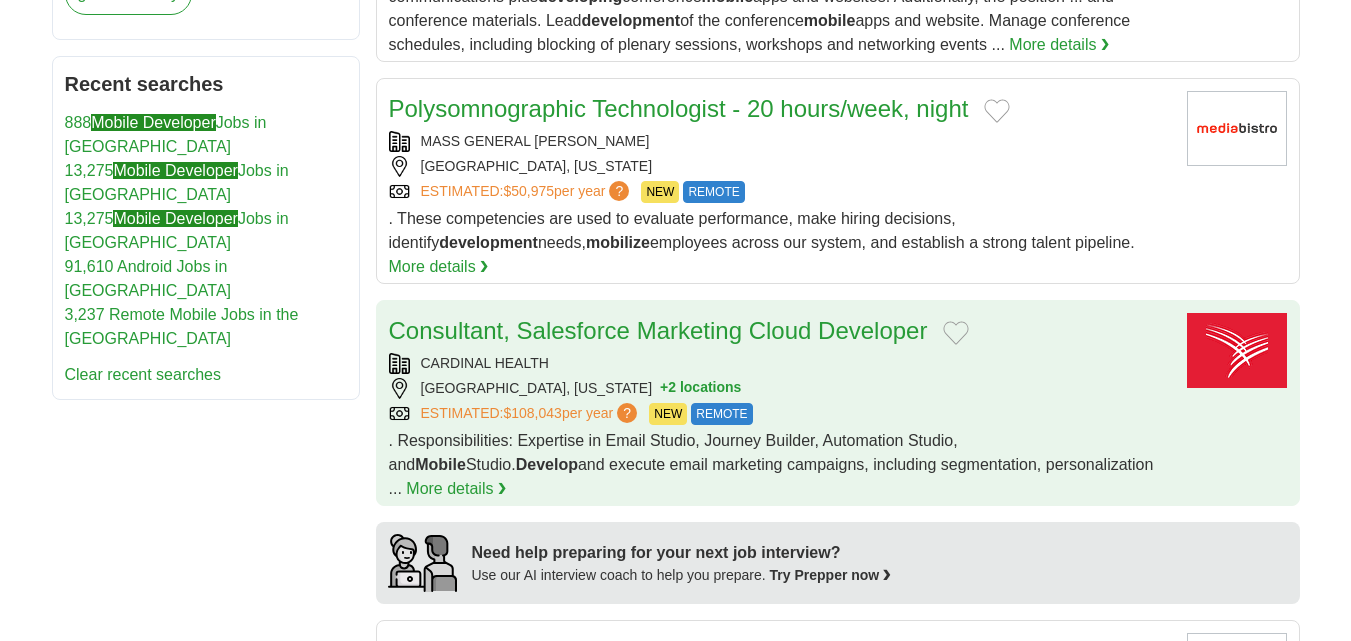 click on "CARDINAL HEALTH
ALBANY, NEW YORK
+ 2
locations
ESTIMATED:
$108,043
per year
?
NEW REMOTE" at bounding box center (780, 389) 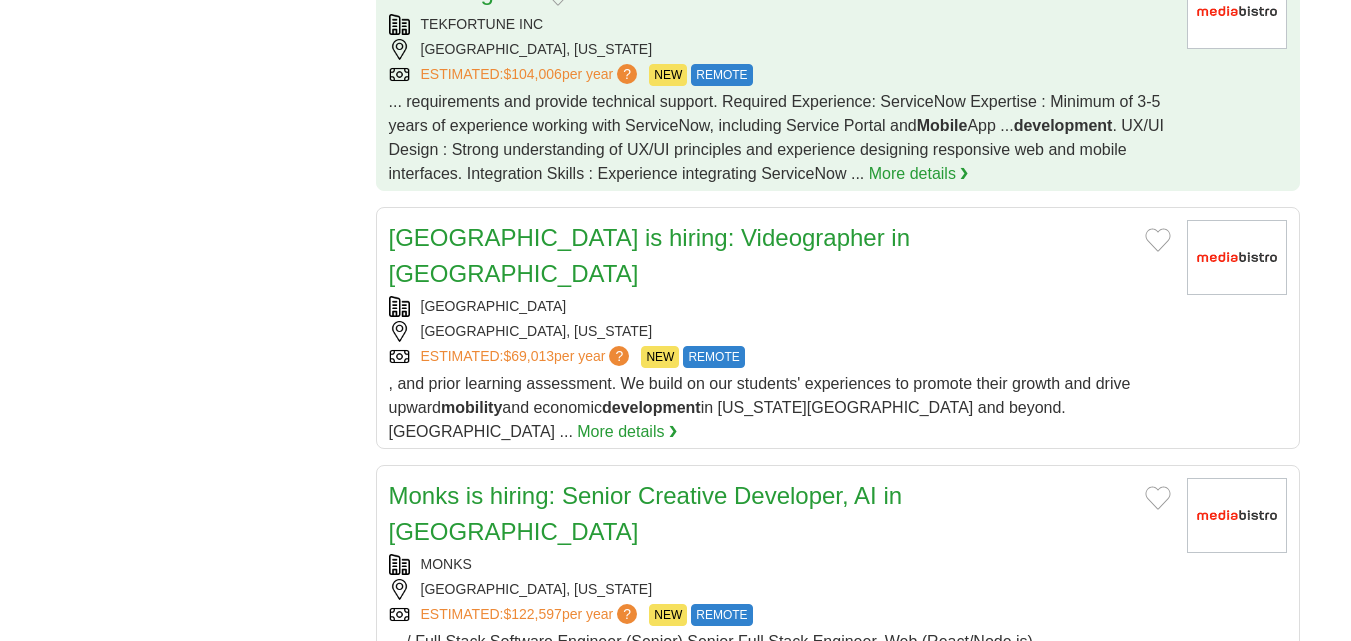 scroll, scrollTop: 1900, scrollLeft: 0, axis: vertical 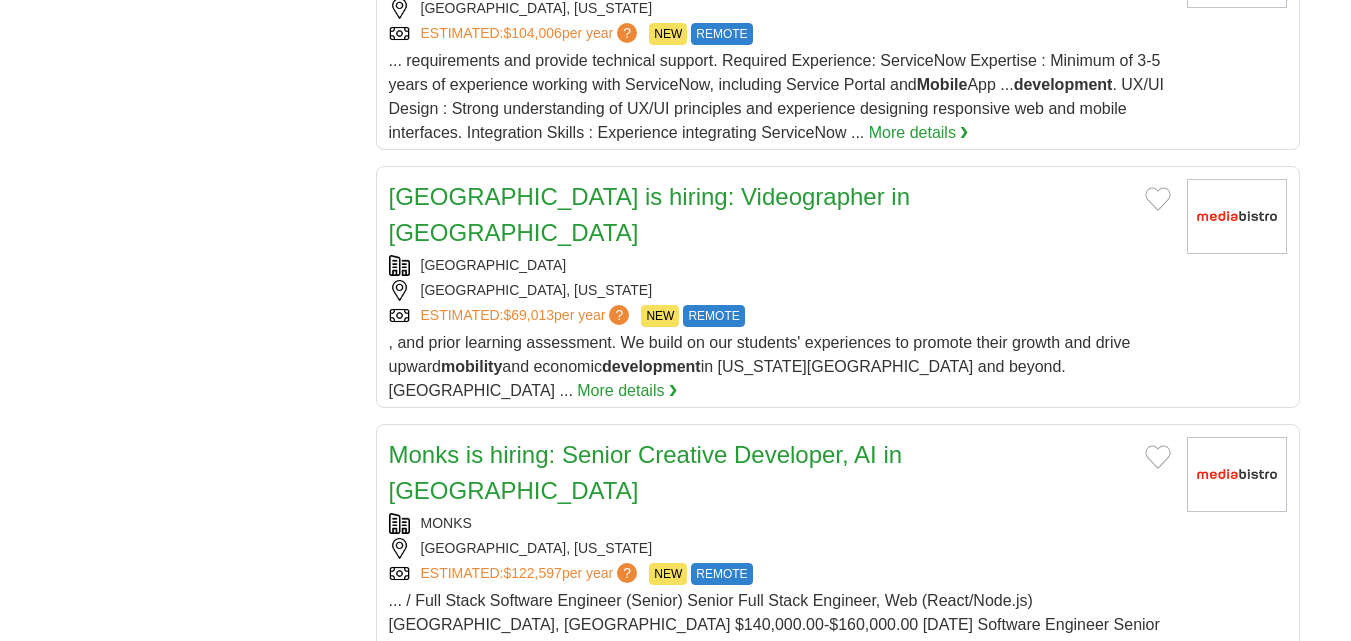 click on "**********" at bounding box center [676, -120] 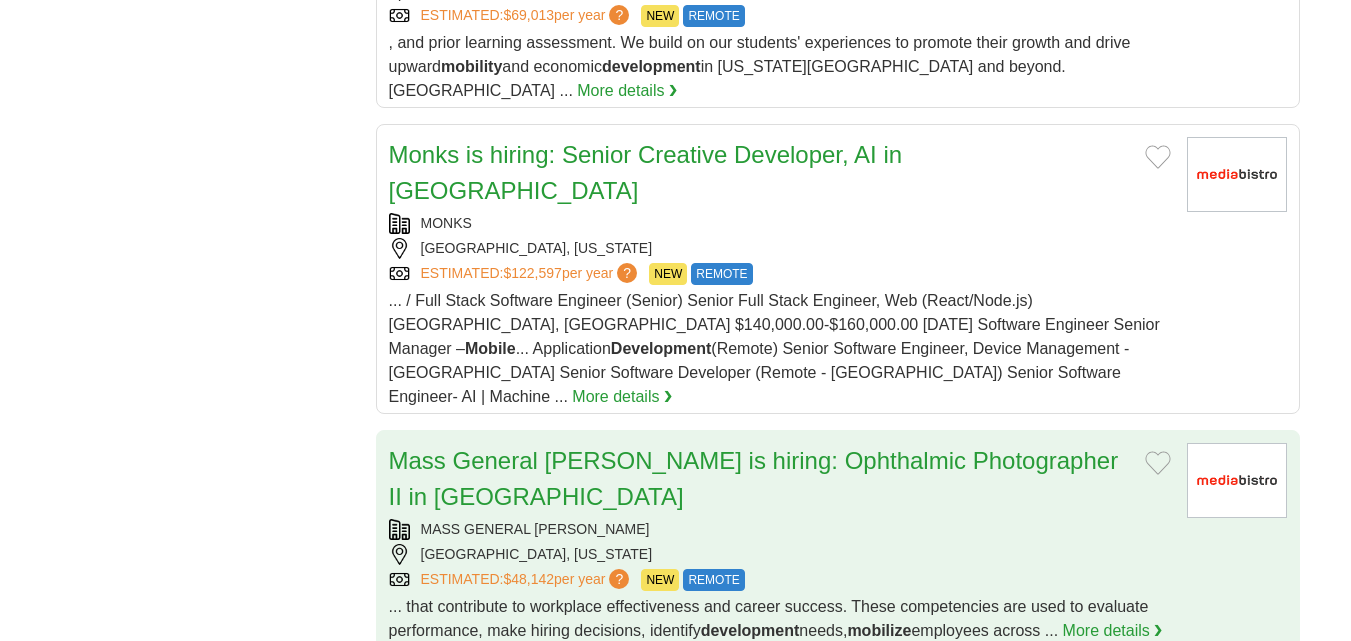scroll, scrollTop: 2600, scrollLeft: 0, axis: vertical 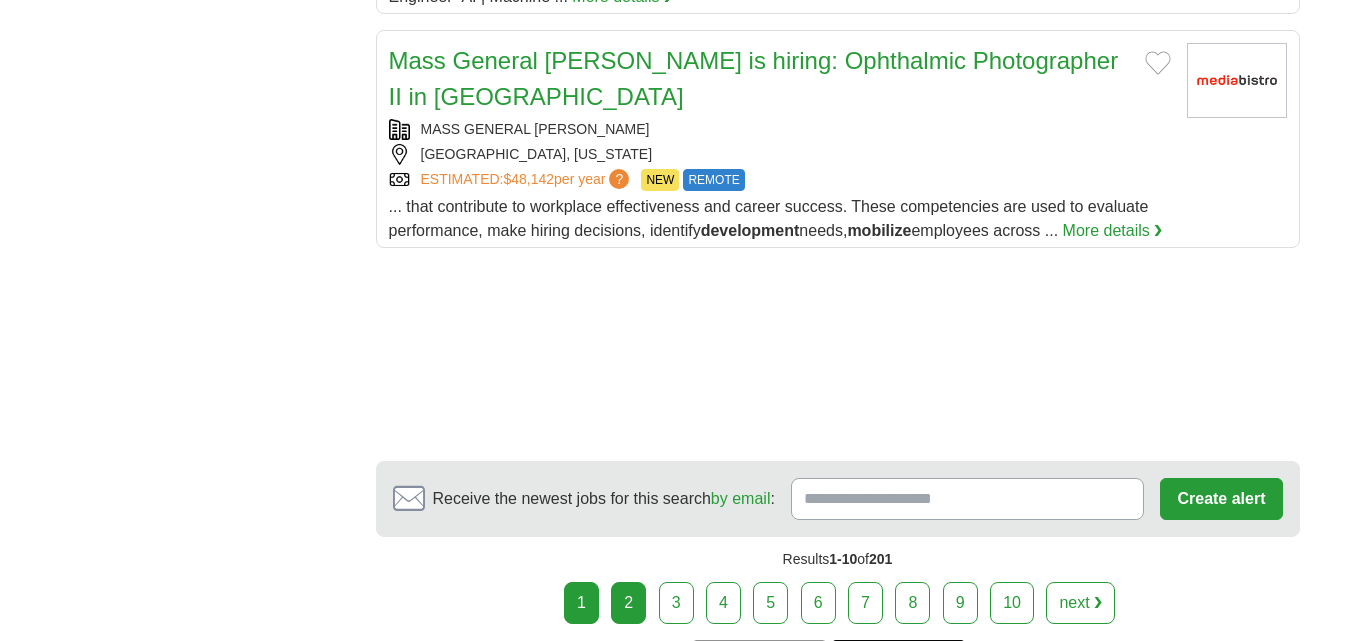 click on "2" at bounding box center (628, 603) 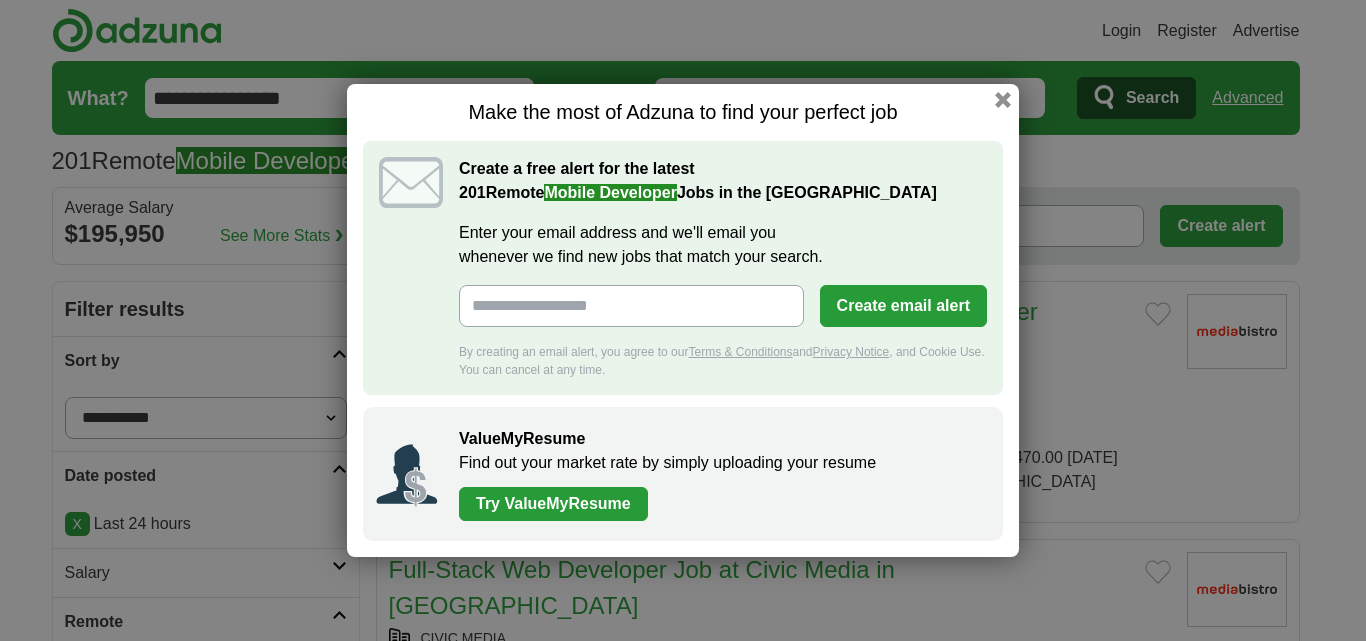 scroll, scrollTop: 0, scrollLeft: 0, axis: both 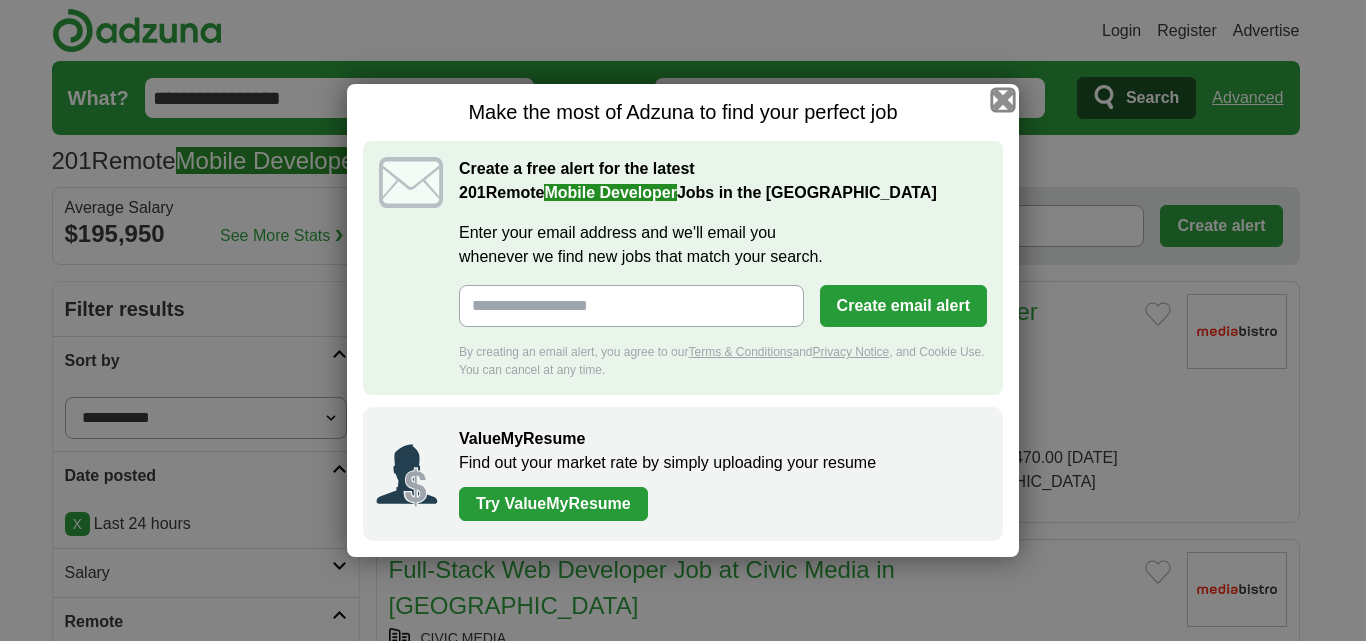 click at bounding box center [1003, 100] 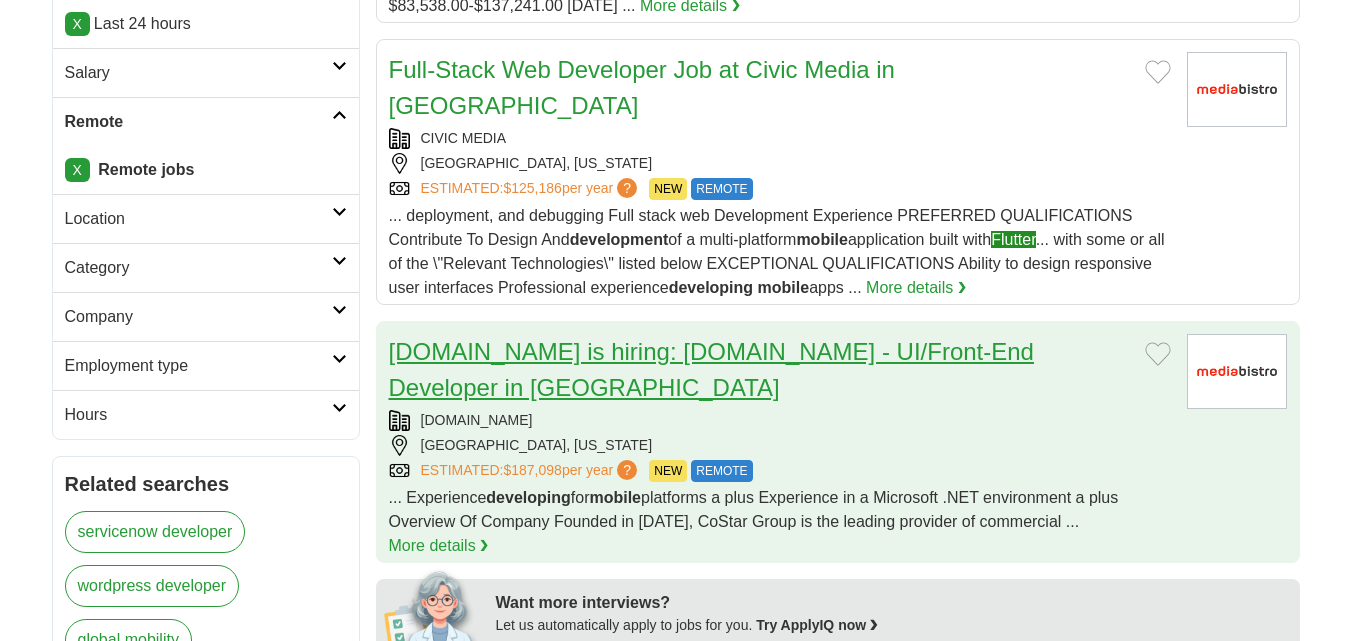 scroll, scrollTop: 400, scrollLeft: 0, axis: vertical 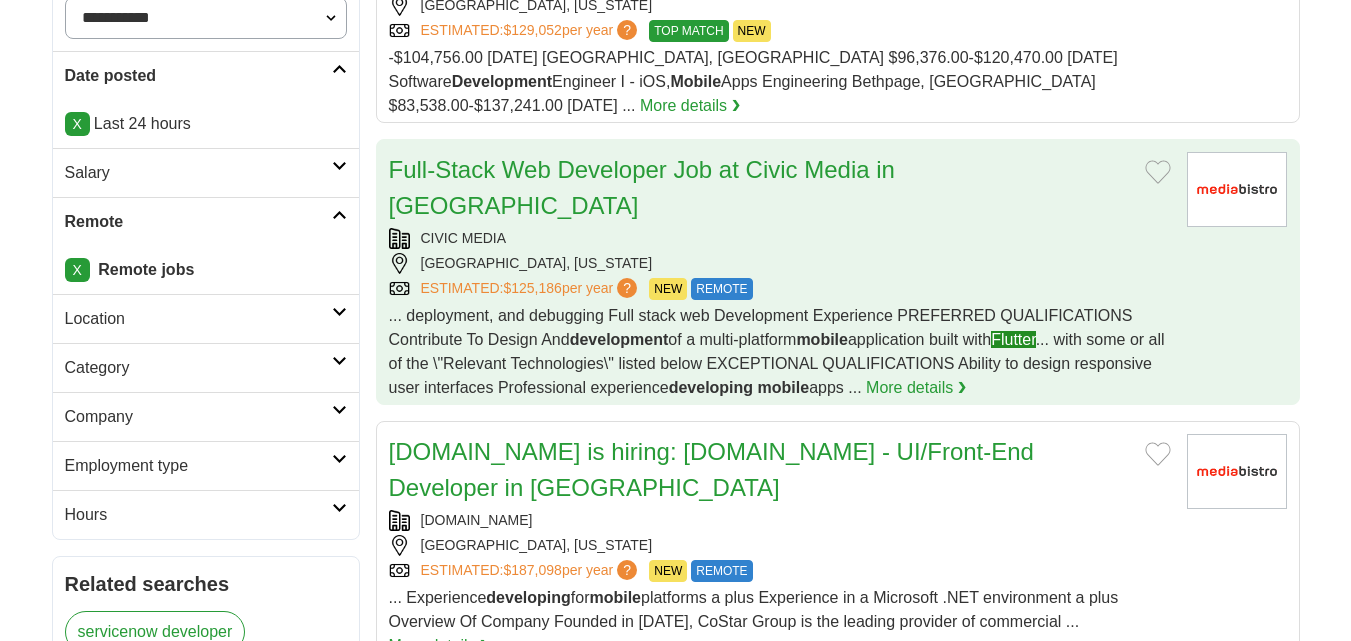 click on "CIVIC MEDIA" at bounding box center (780, 238) 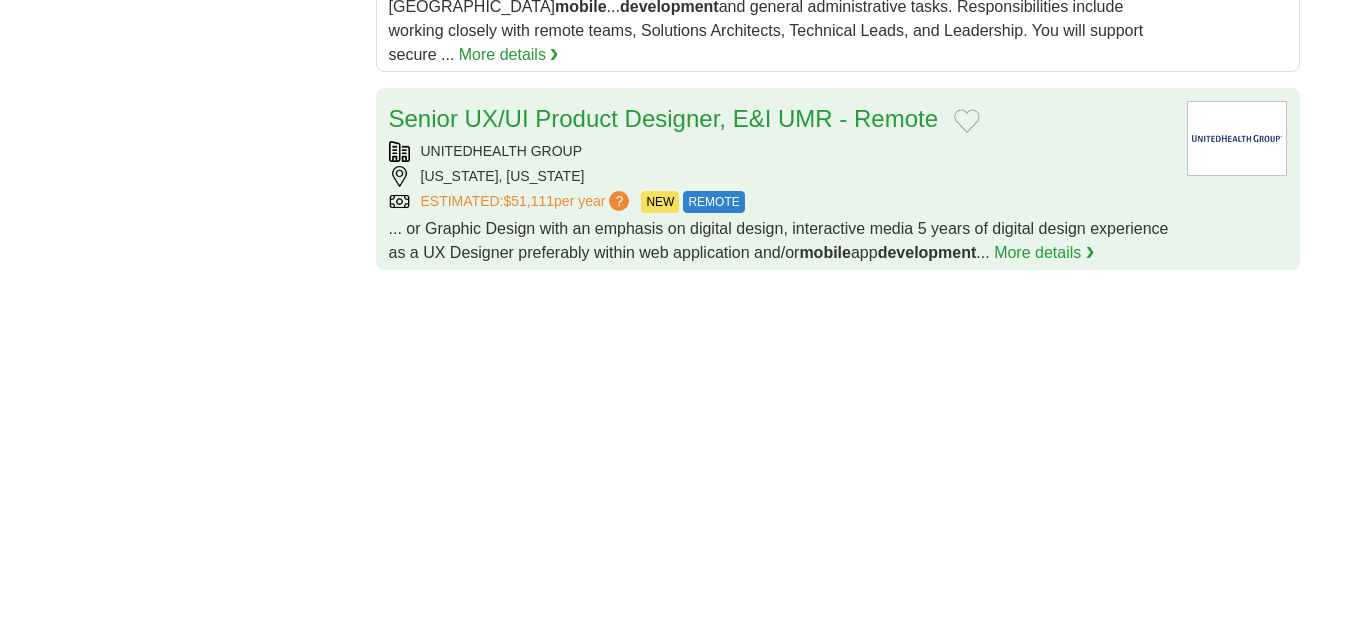 scroll, scrollTop: 2800, scrollLeft: 0, axis: vertical 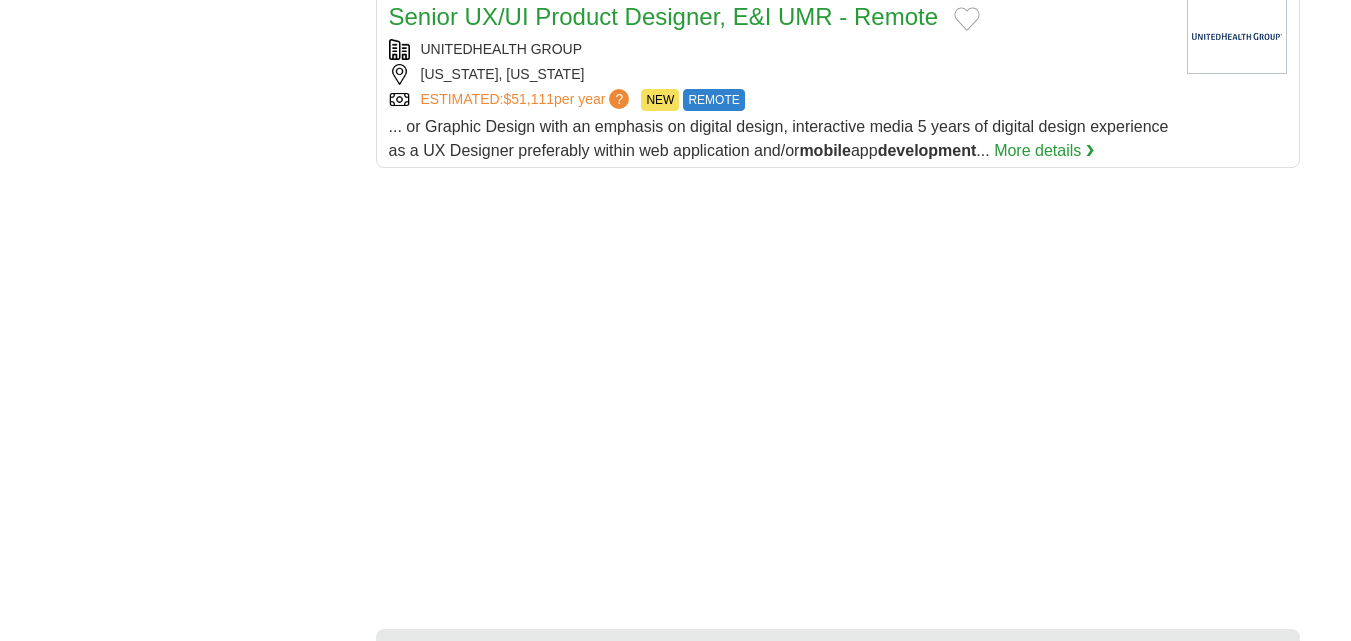 click on "3" at bounding box center [729, 771] 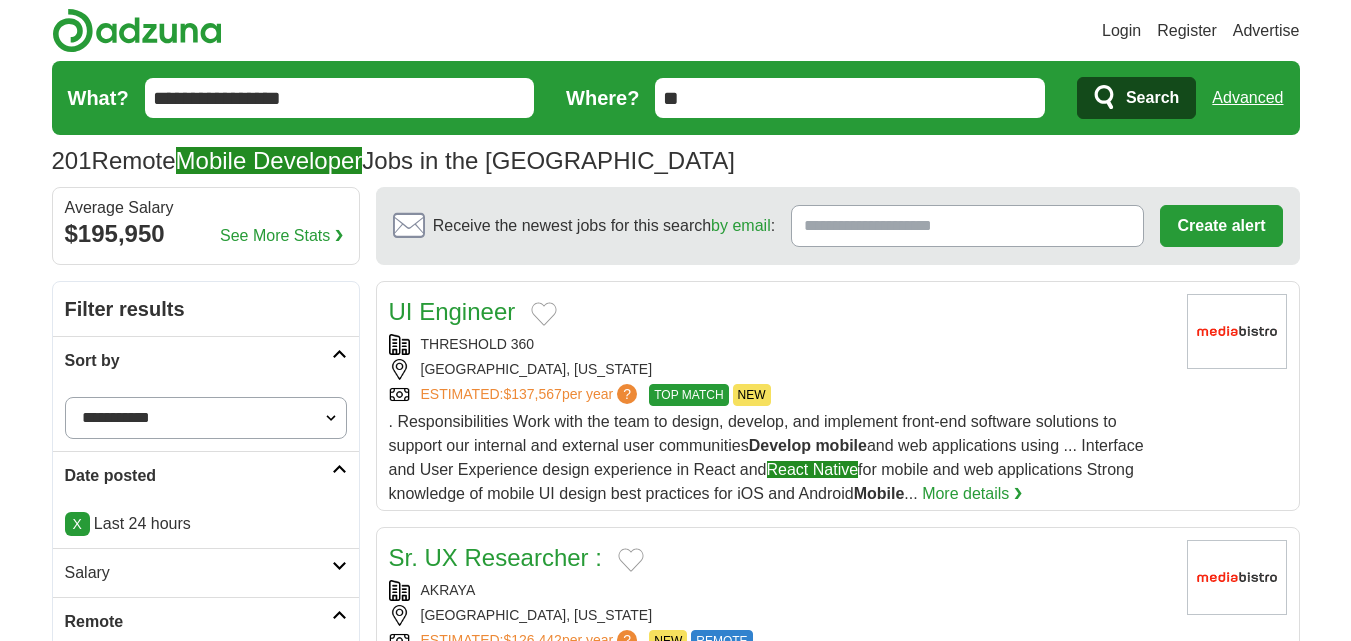 scroll, scrollTop: 0, scrollLeft: 0, axis: both 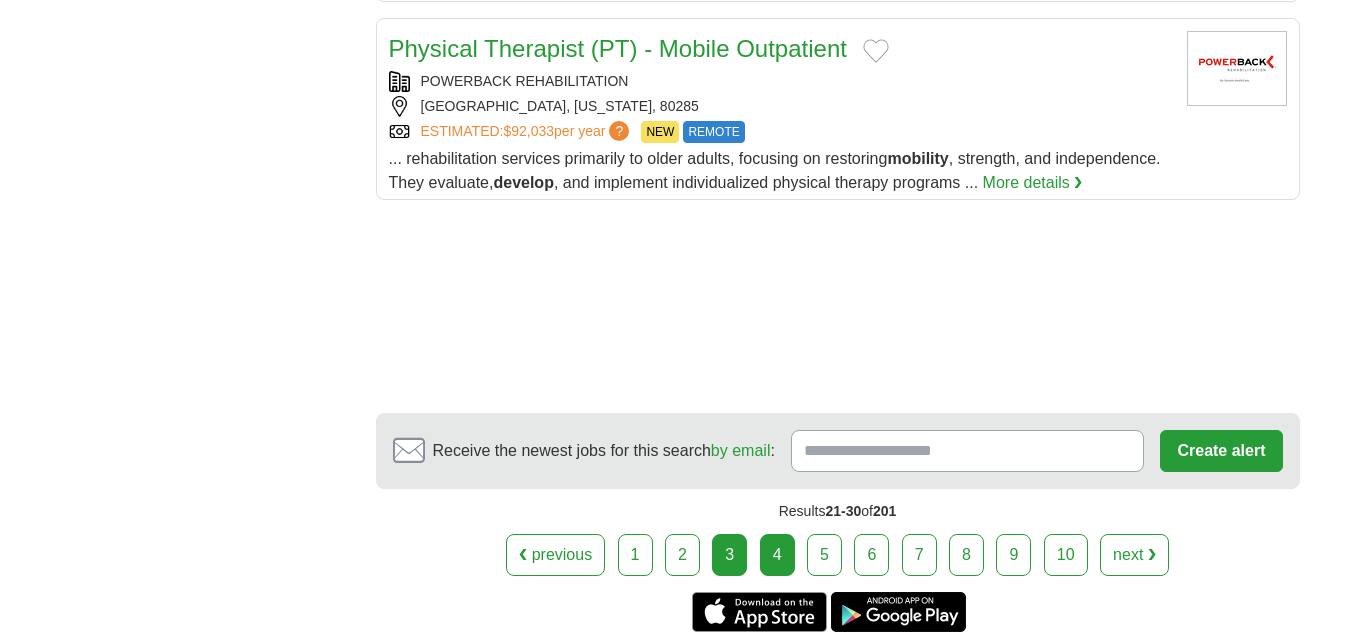 click on "4" at bounding box center [777, 555] 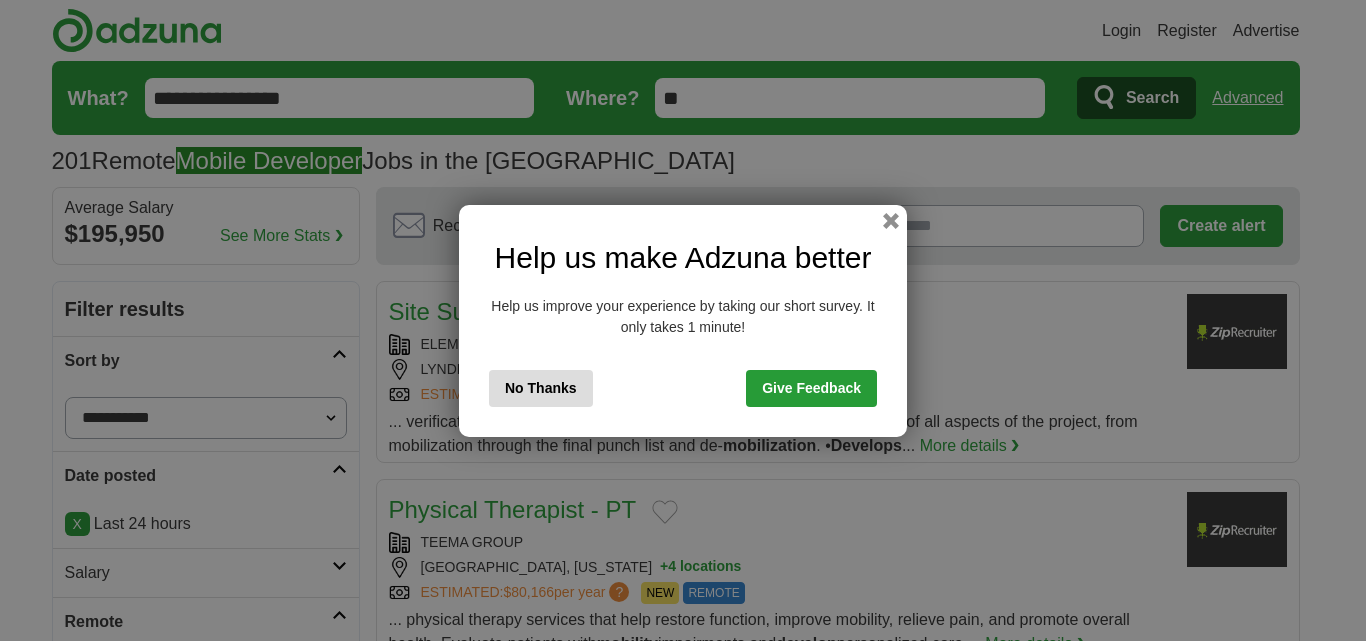 scroll, scrollTop: 0, scrollLeft: 0, axis: both 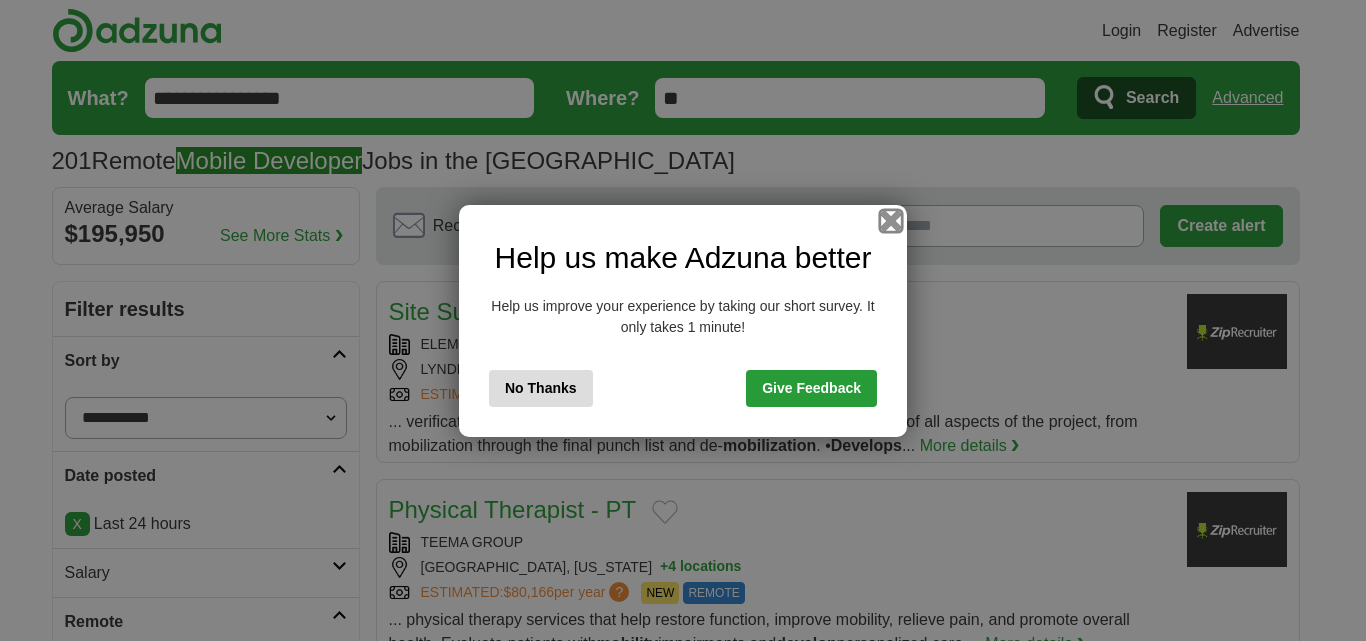 click at bounding box center [891, 220] 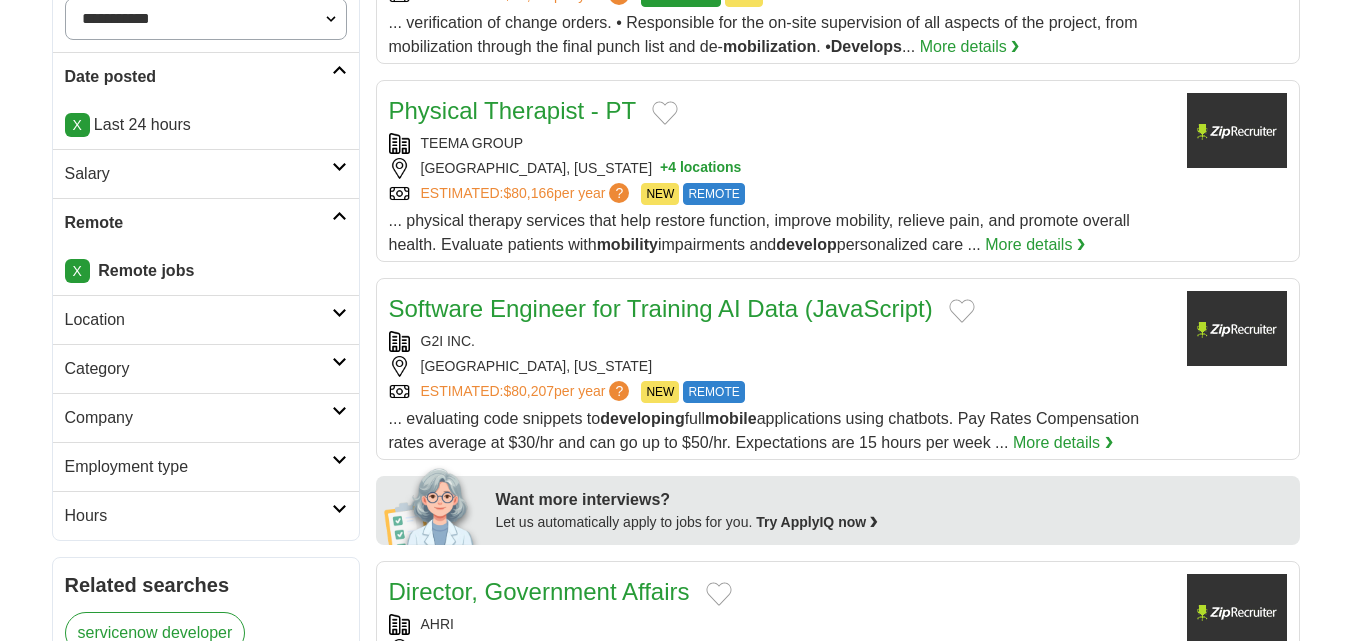 scroll, scrollTop: 0, scrollLeft: 0, axis: both 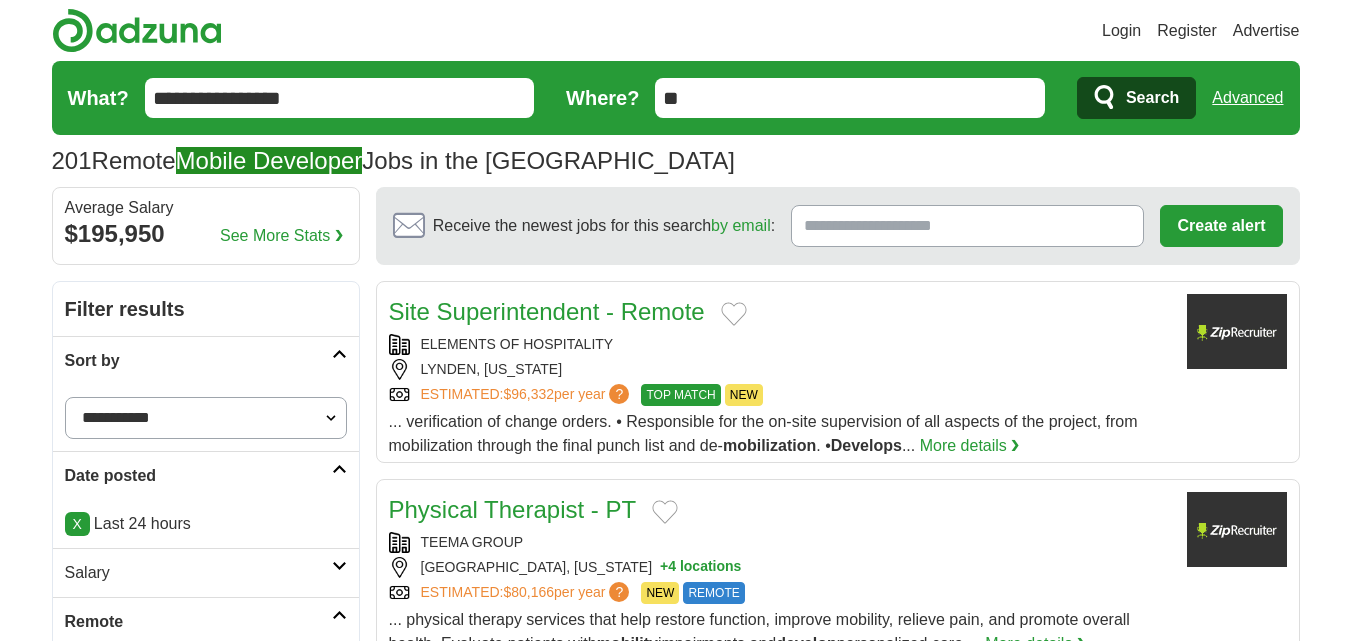 click on "**********" at bounding box center [340, 98] 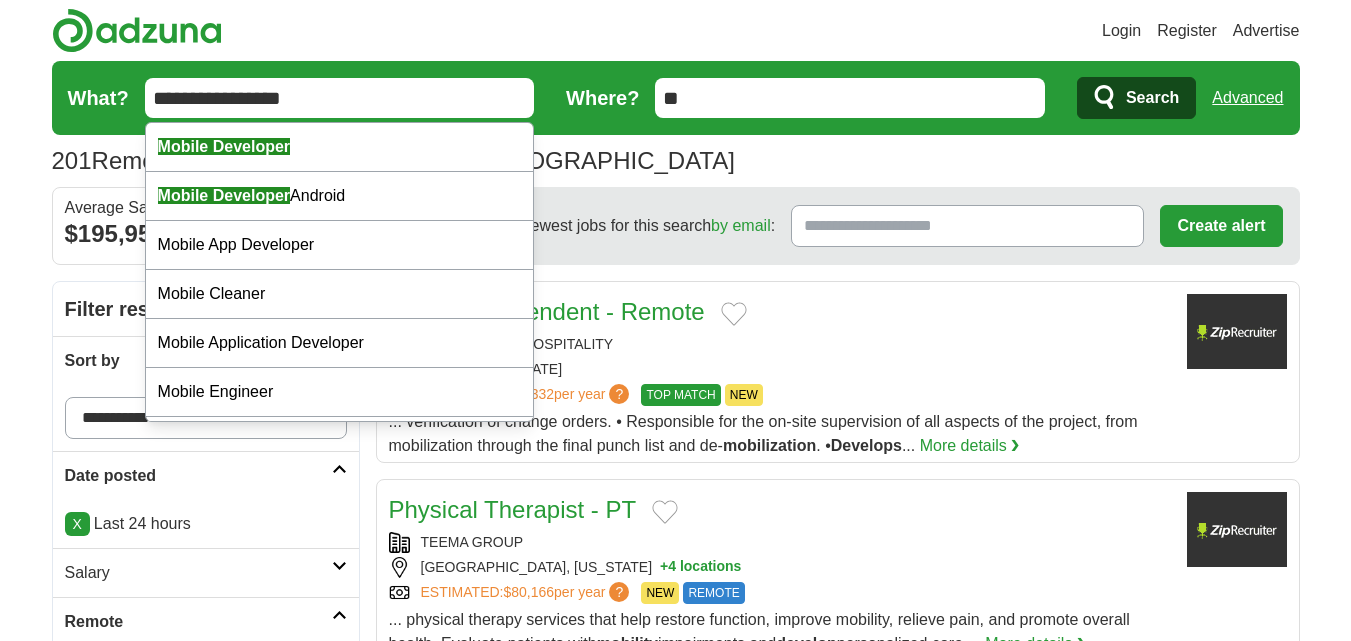 click on "**********" at bounding box center [340, 98] 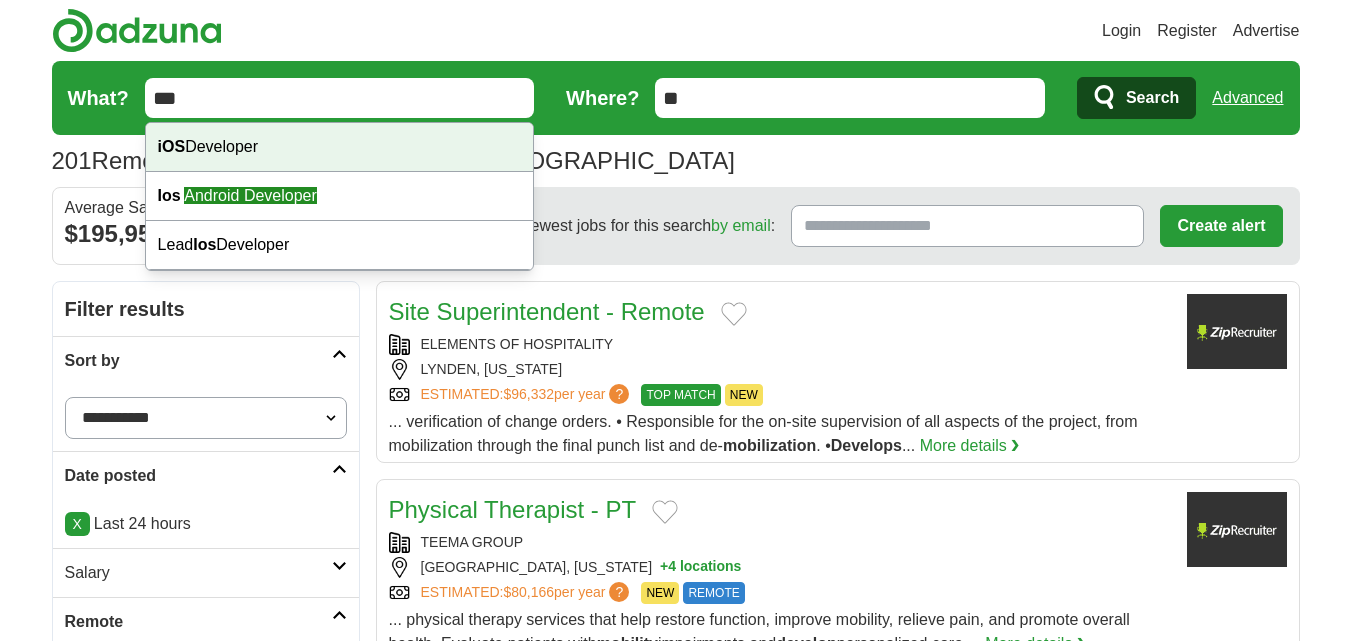 click on "iOS  Developer" at bounding box center (340, 147) 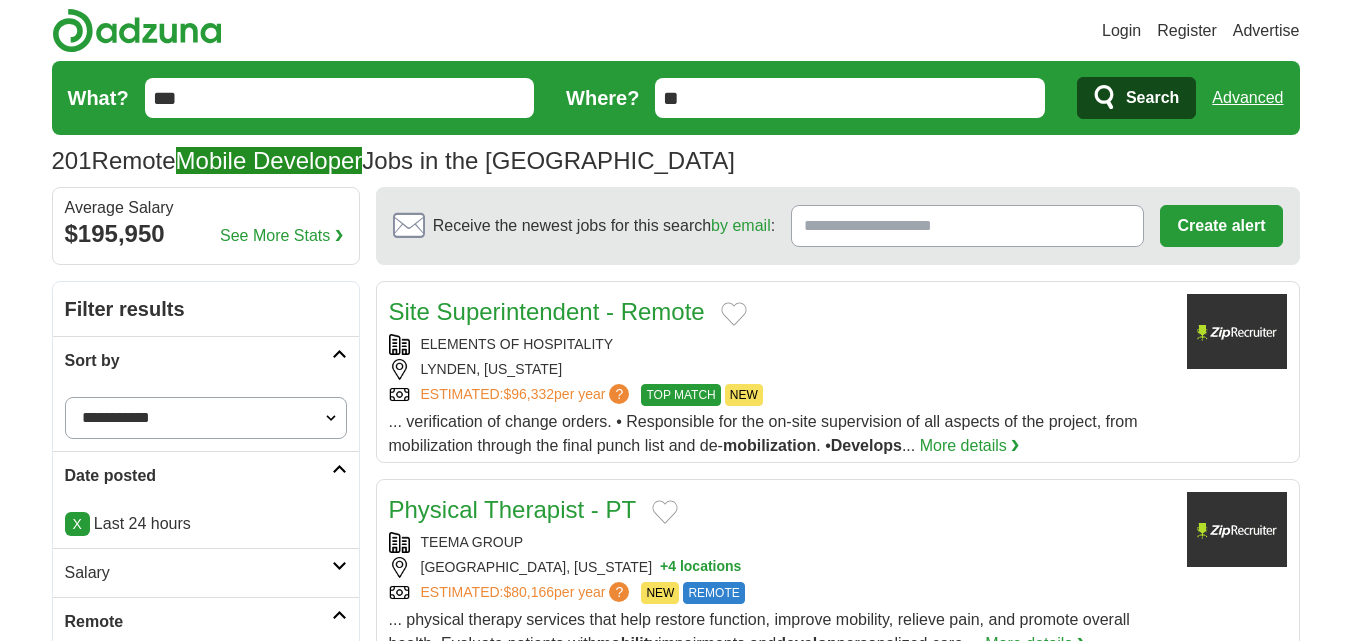 type on "**********" 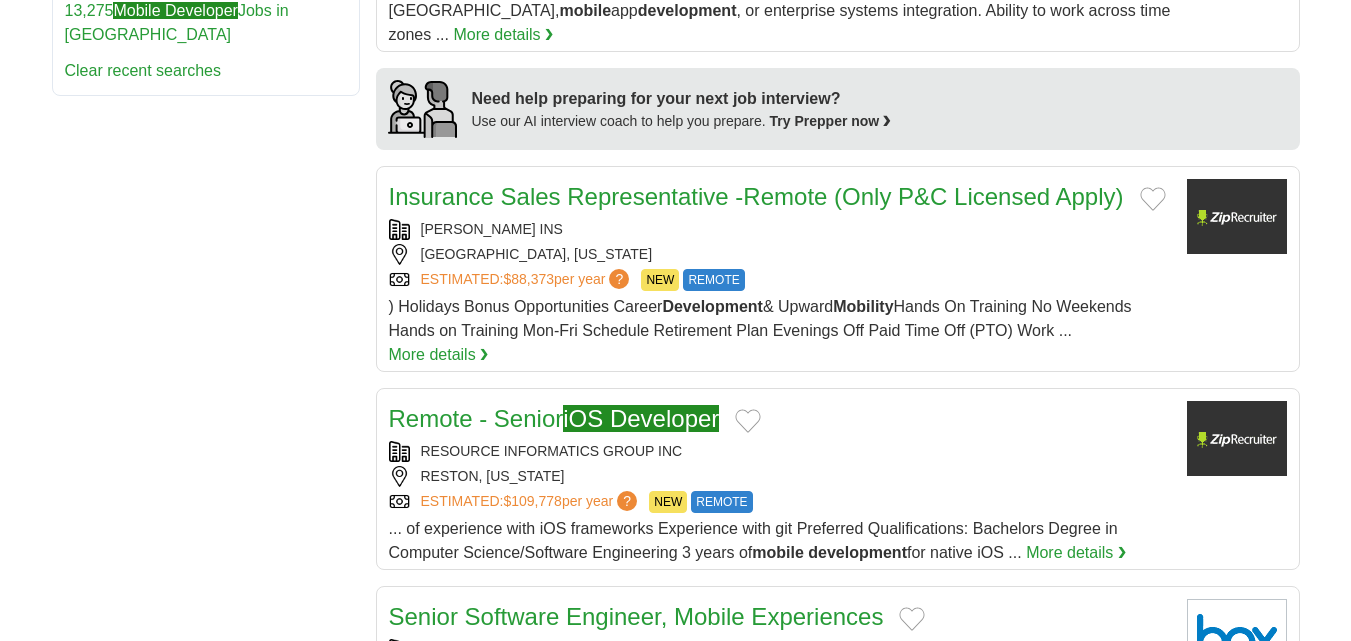 scroll, scrollTop: 1600, scrollLeft: 0, axis: vertical 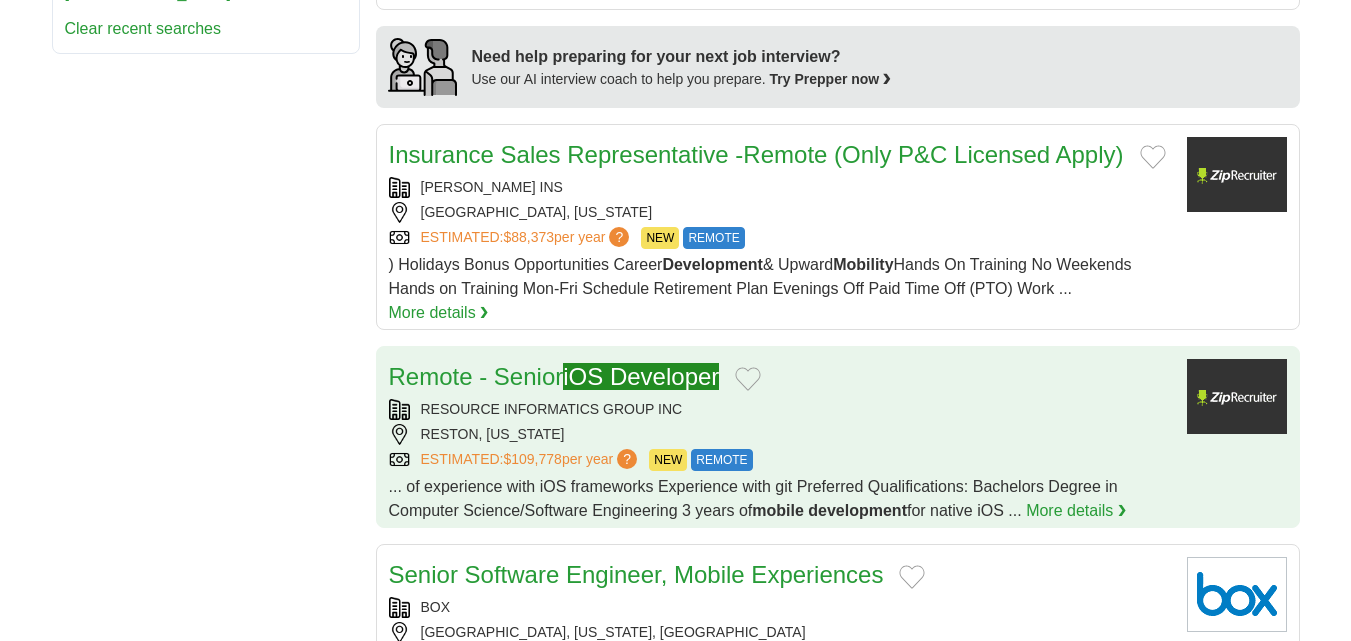 click on "RESOURCE INFORMATICS GROUP INC" at bounding box center (780, 409) 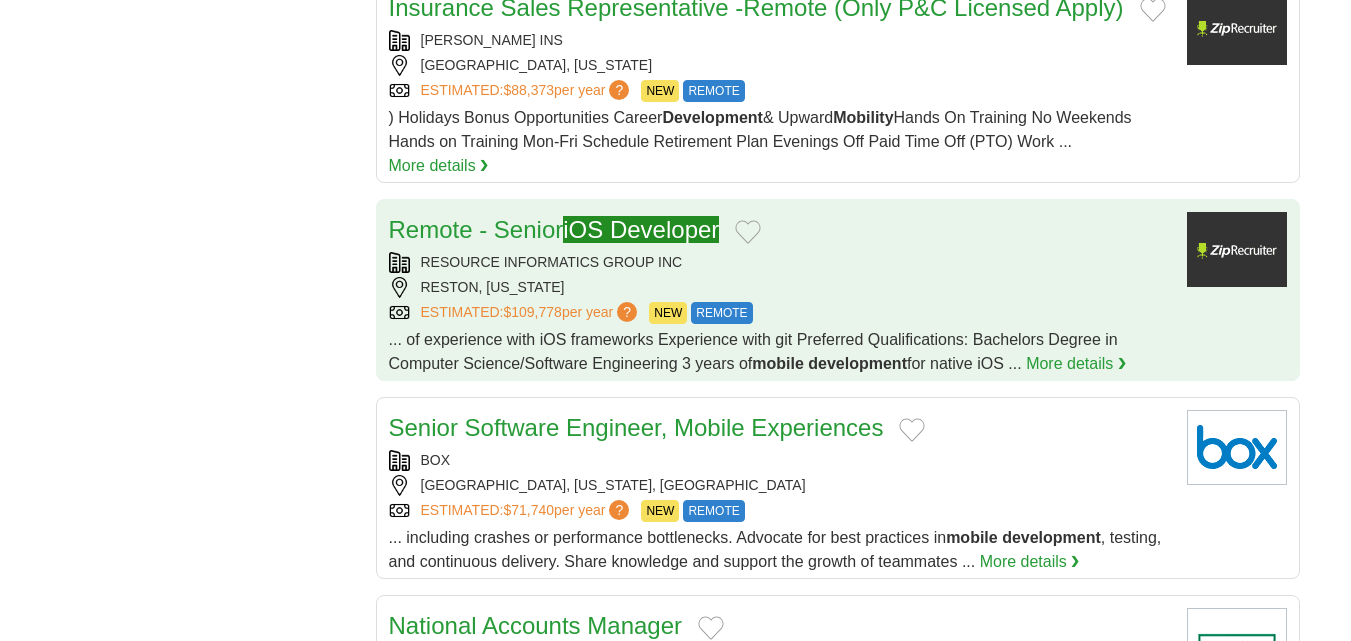 scroll, scrollTop: 1800, scrollLeft: 0, axis: vertical 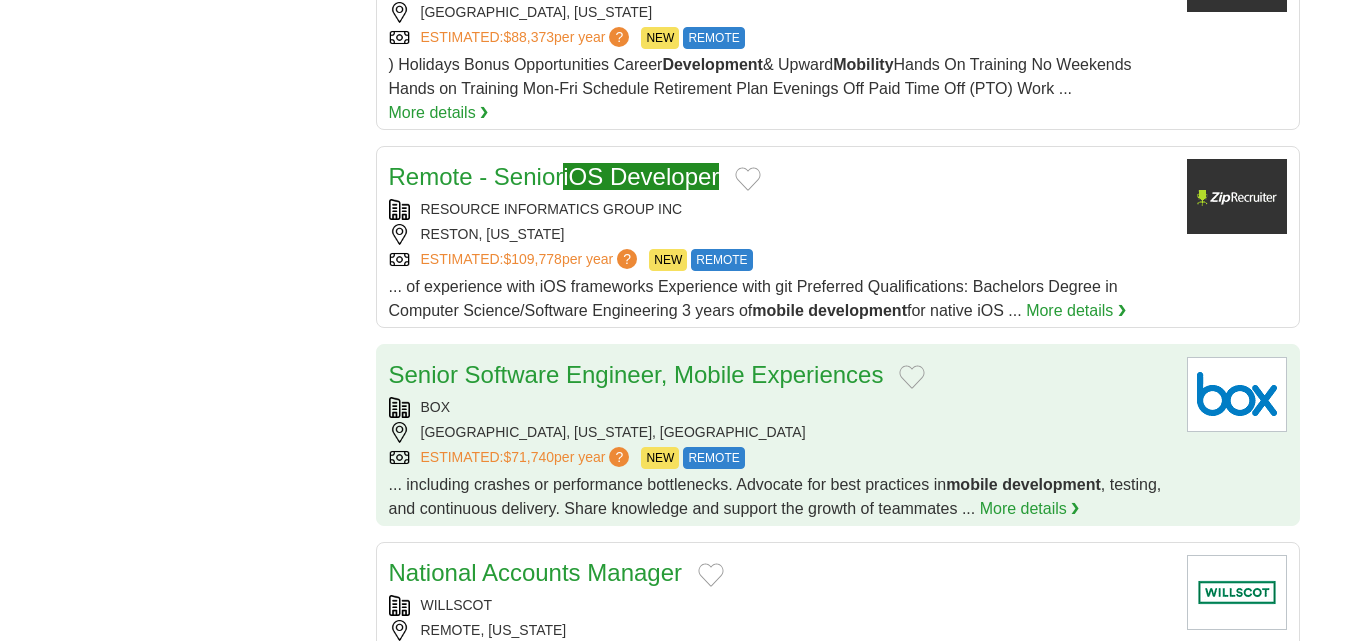 click on "REDWOOD CITY, CALIFORNIA, US" at bounding box center (780, 432) 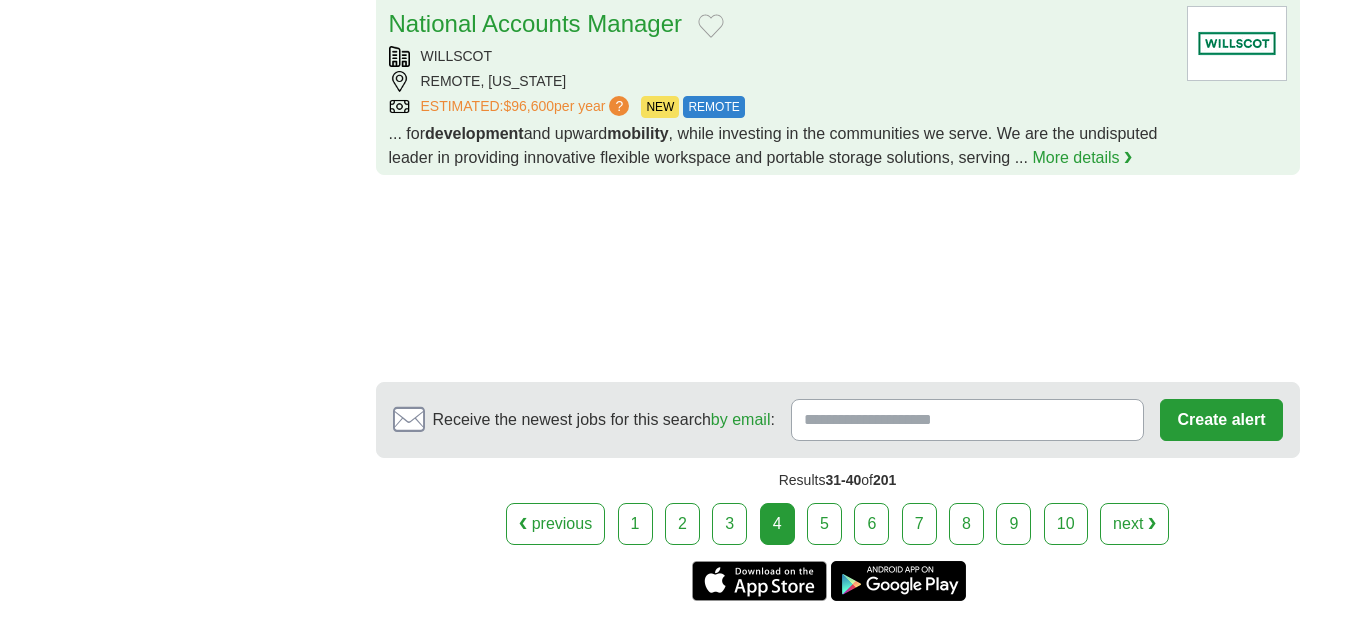 scroll, scrollTop: 2400, scrollLeft: 0, axis: vertical 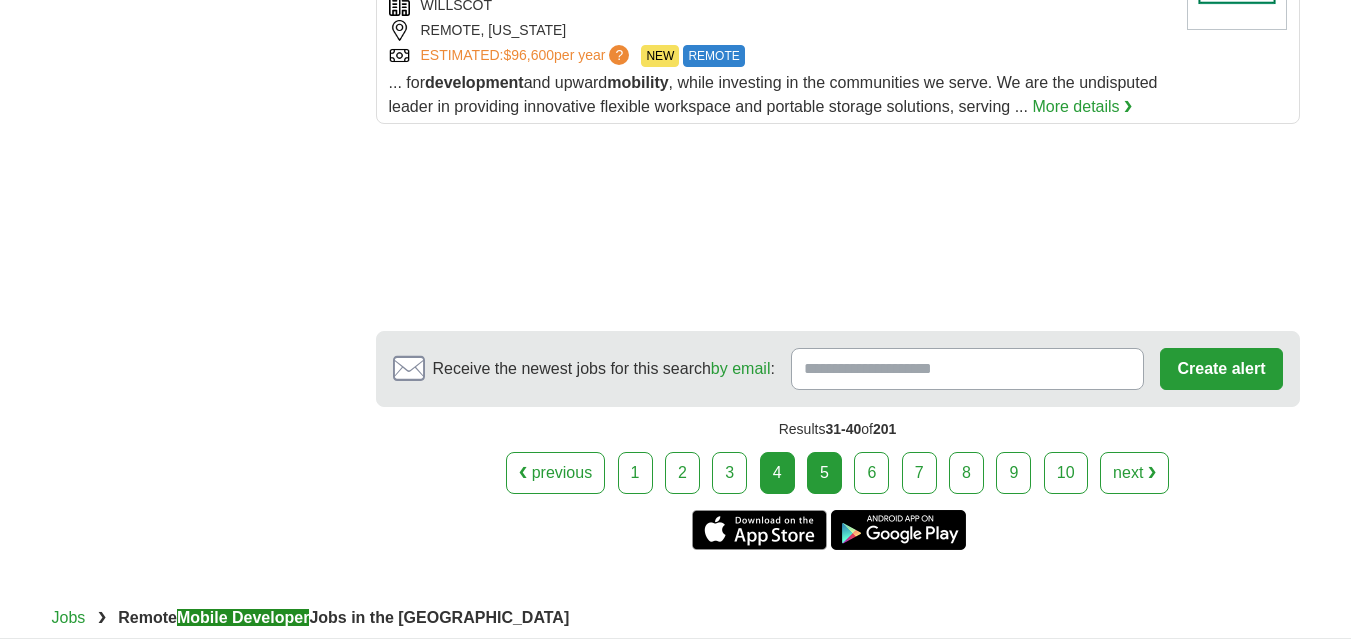 click on "5" at bounding box center [824, 473] 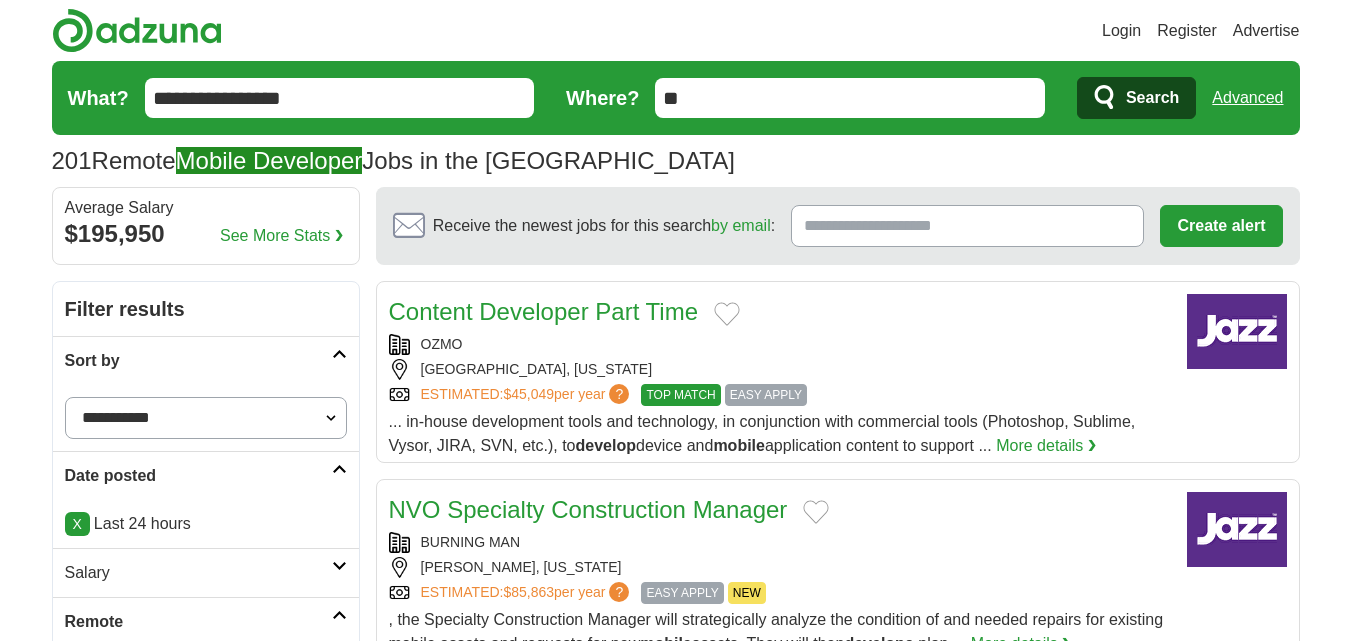 scroll, scrollTop: 0, scrollLeft: 0, axis: both 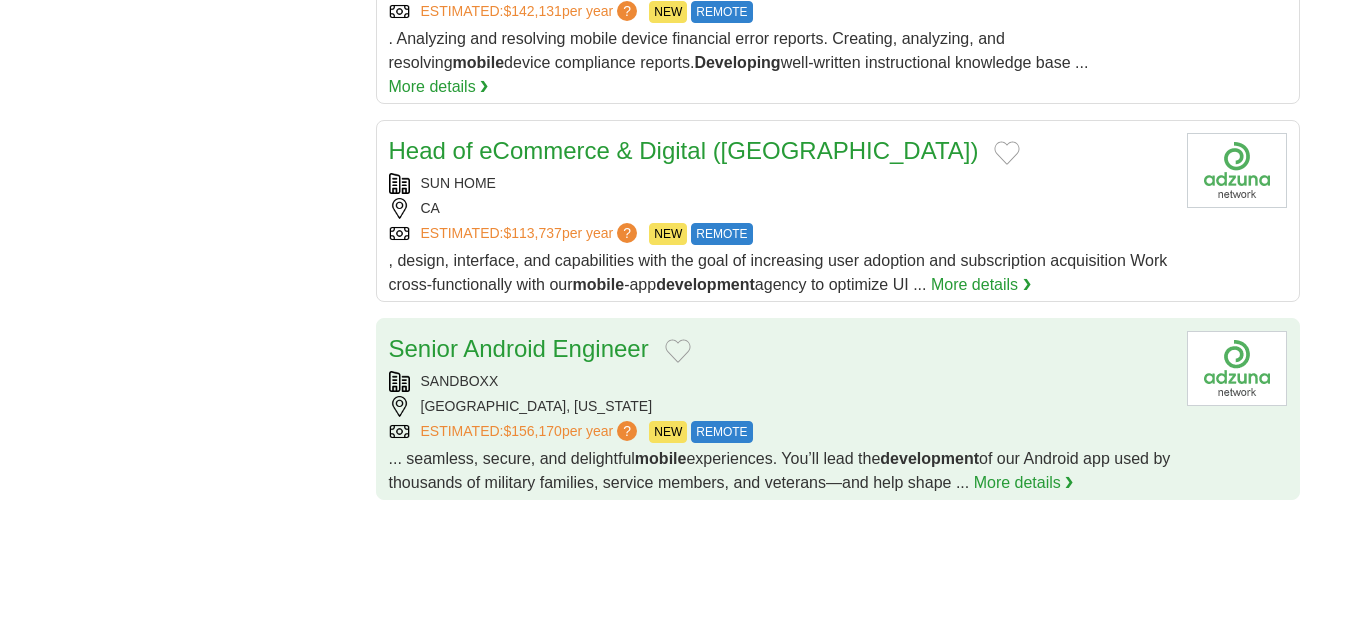 click on "SANDBOXX" at bounding box center [780, 381] 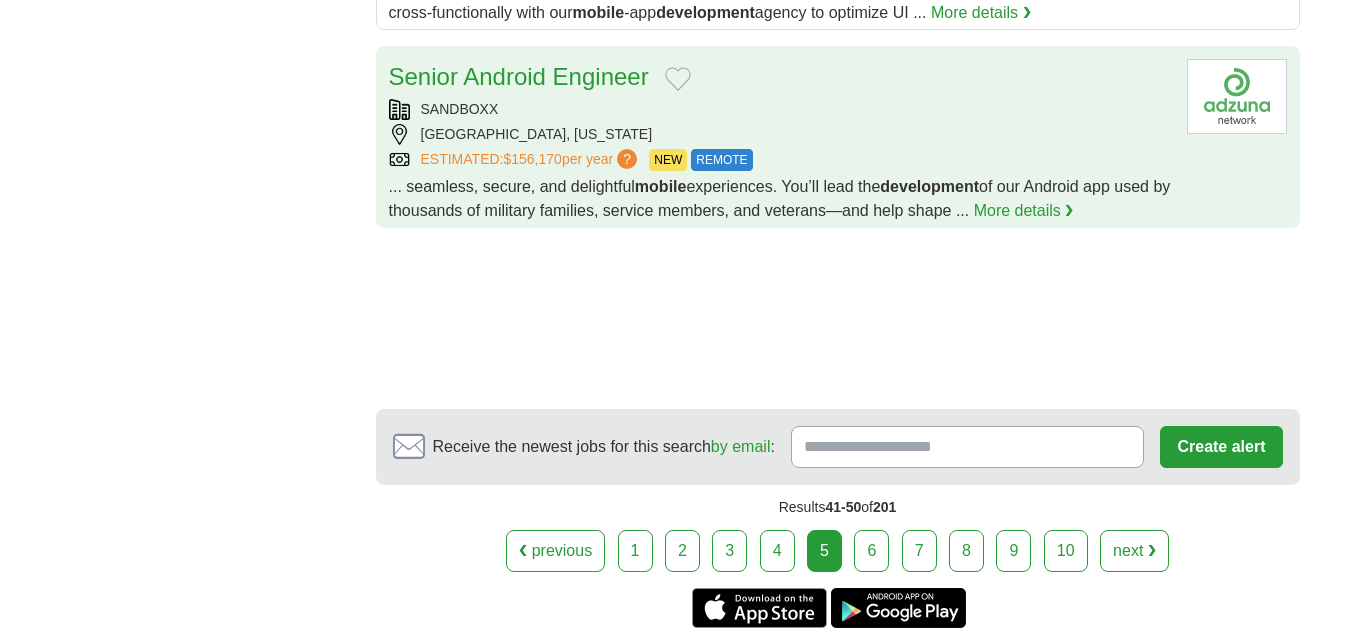 scroll, scrollTop: 2300, scrollLeft: 0, axis: vertical 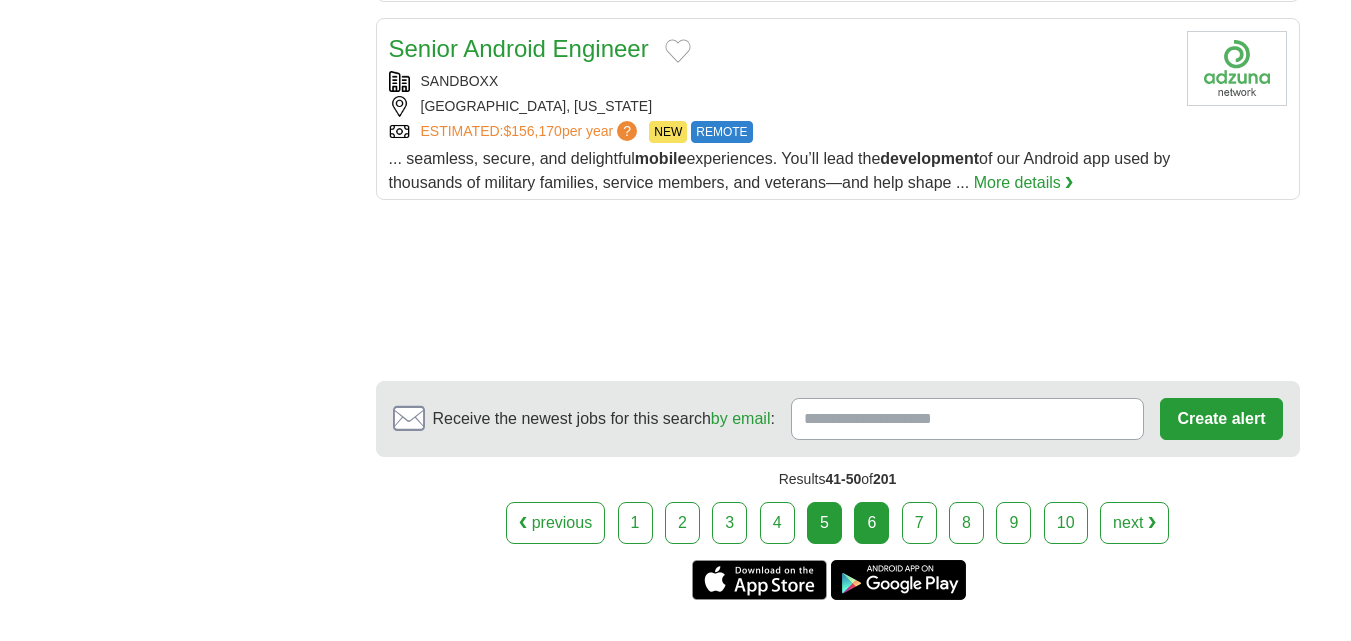 click on "6" at bounding box center [871, 523] 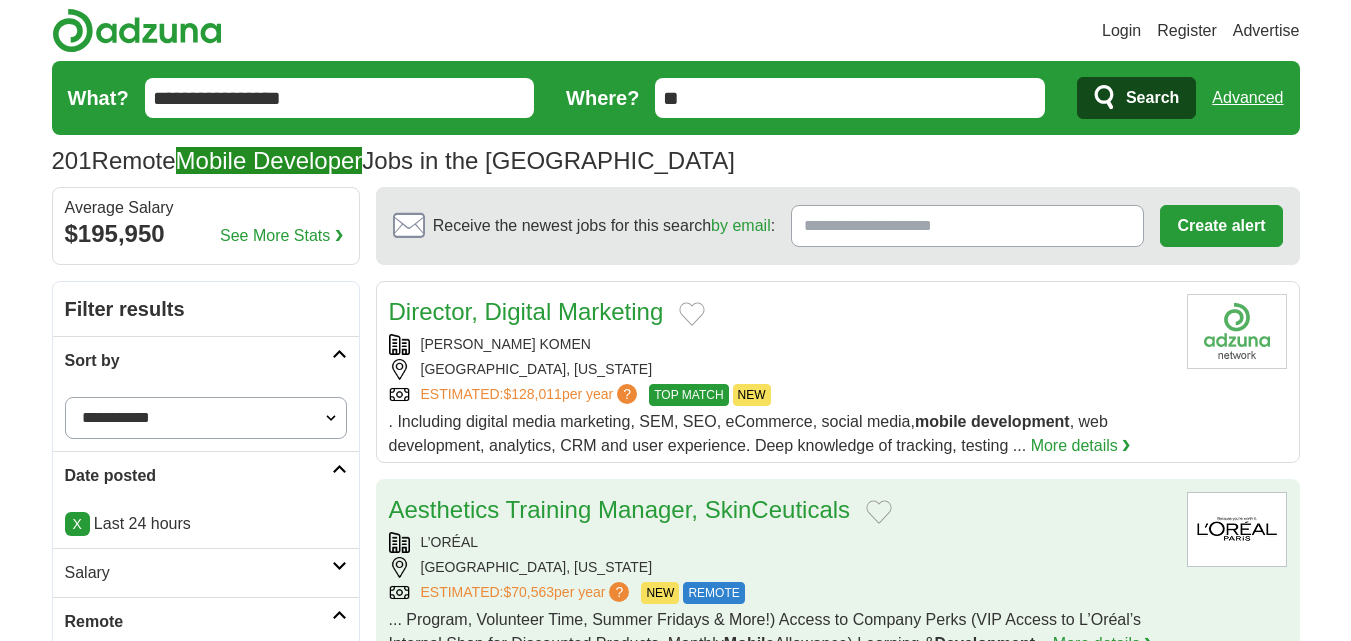 scroll, scrollTop: 100, scrollLeft: 0, axis: vertical 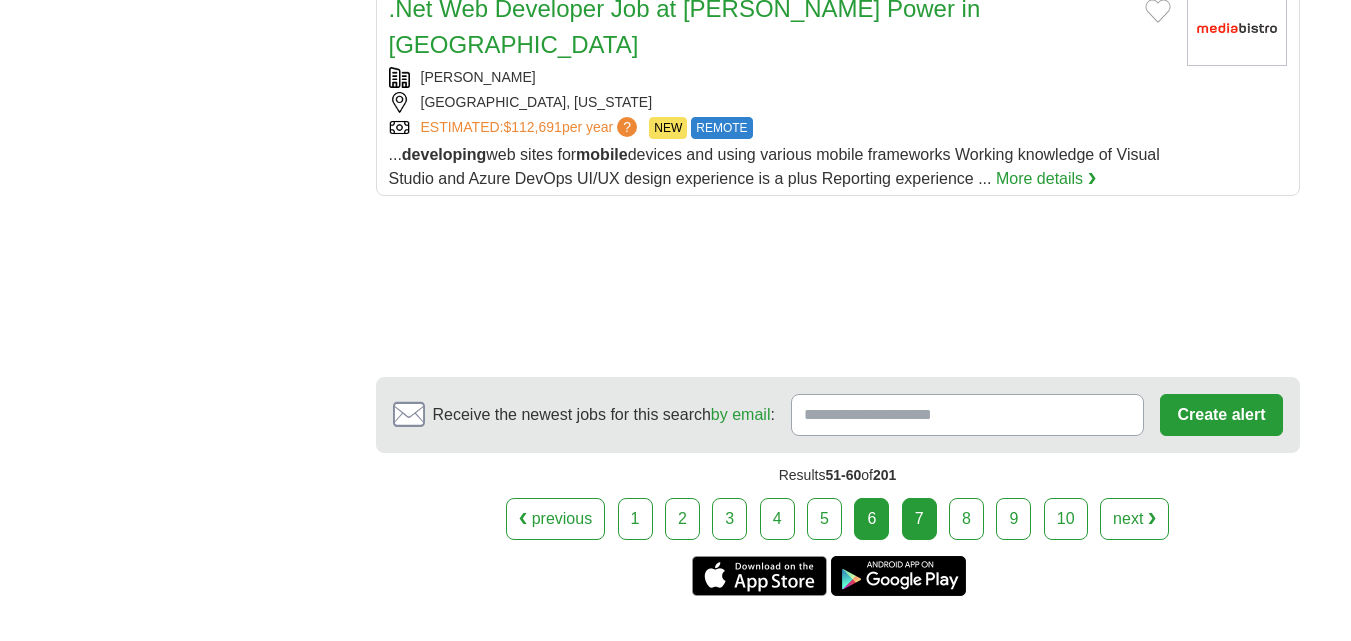 click on "7" at bounding box center [919, 519] 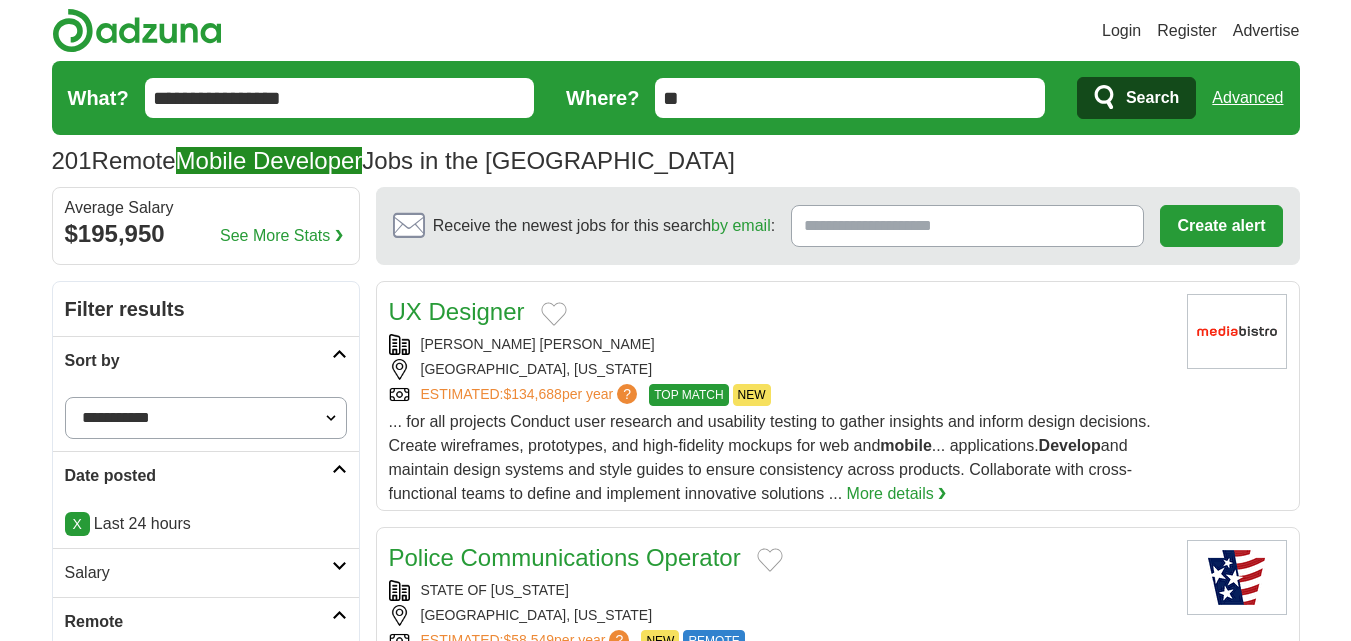 scroll, scrollTop: 0, scrollLeft: 0, axis: both 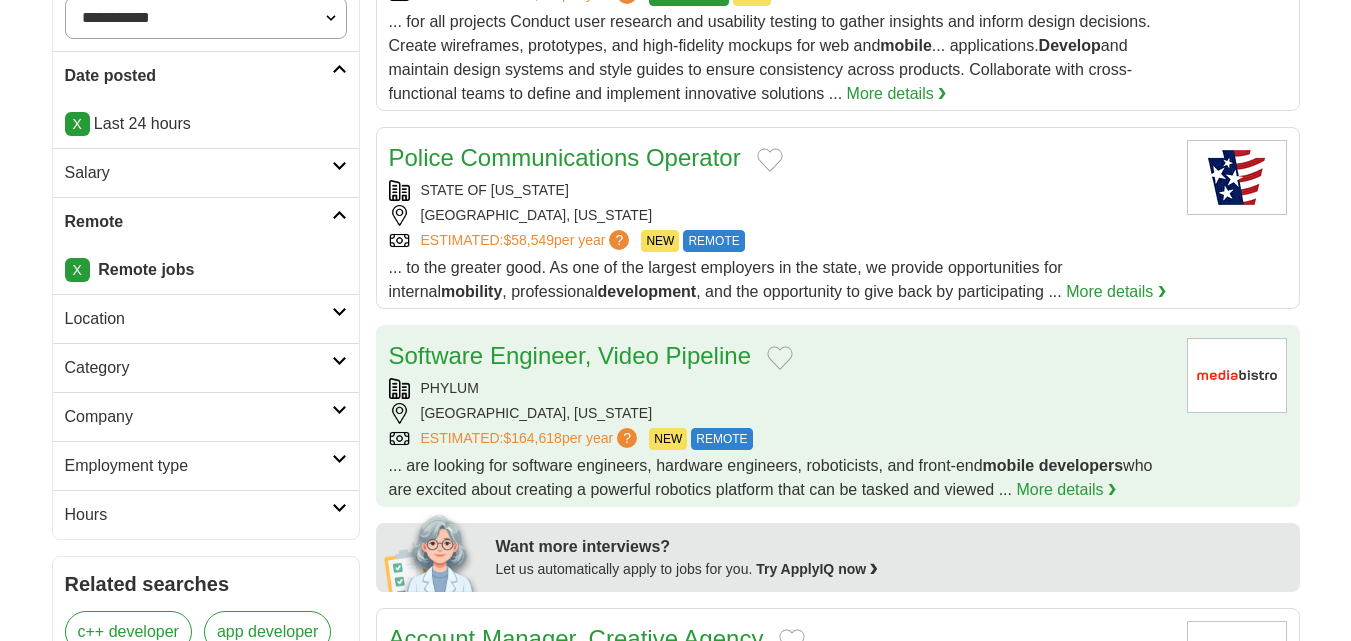 click on "COSTA MESA, CALIFORNIA" at bounding box center (780, 413) 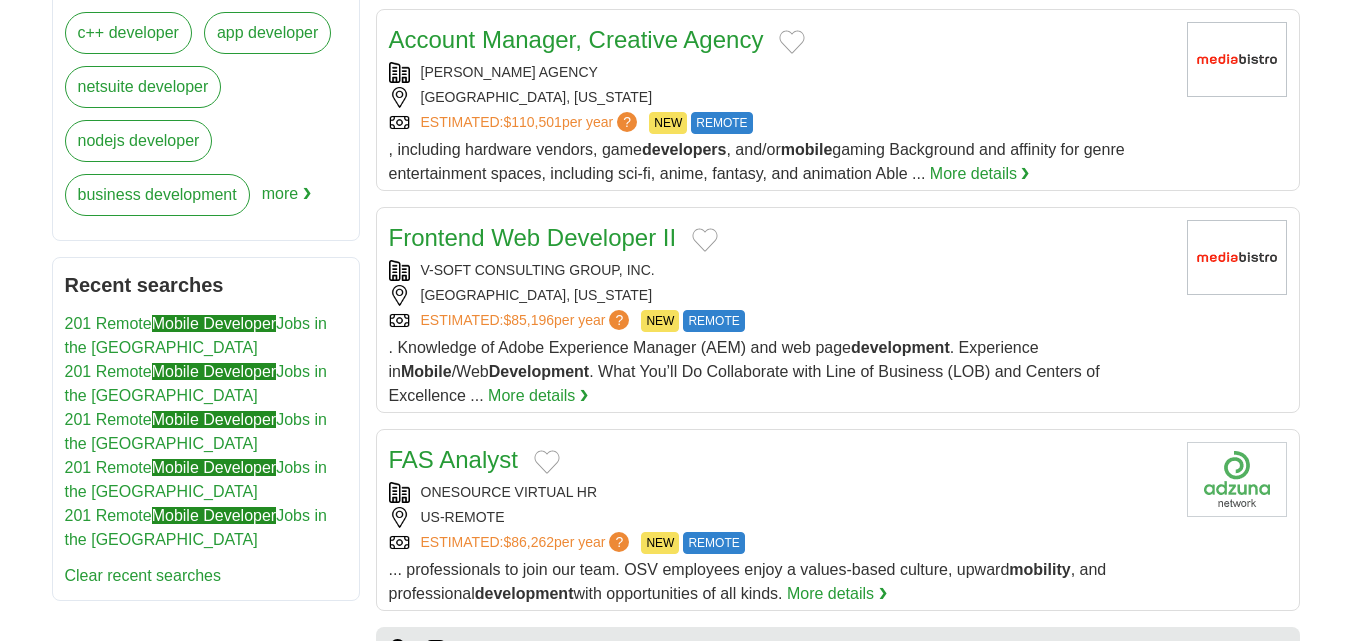 scroll, scrollTop: 1000, scrollLeft: 0, axis: vertical 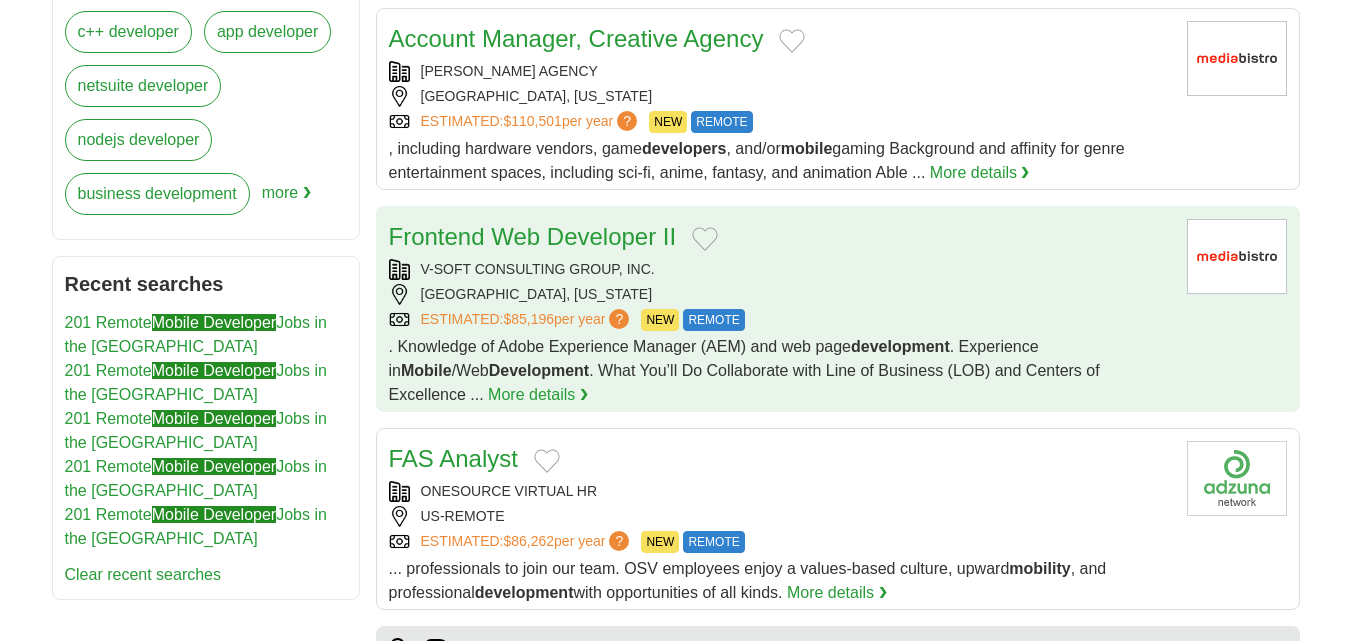 click on "COLUMBIA, SOUTH CAROLINA" at bounding box center (780, 294) 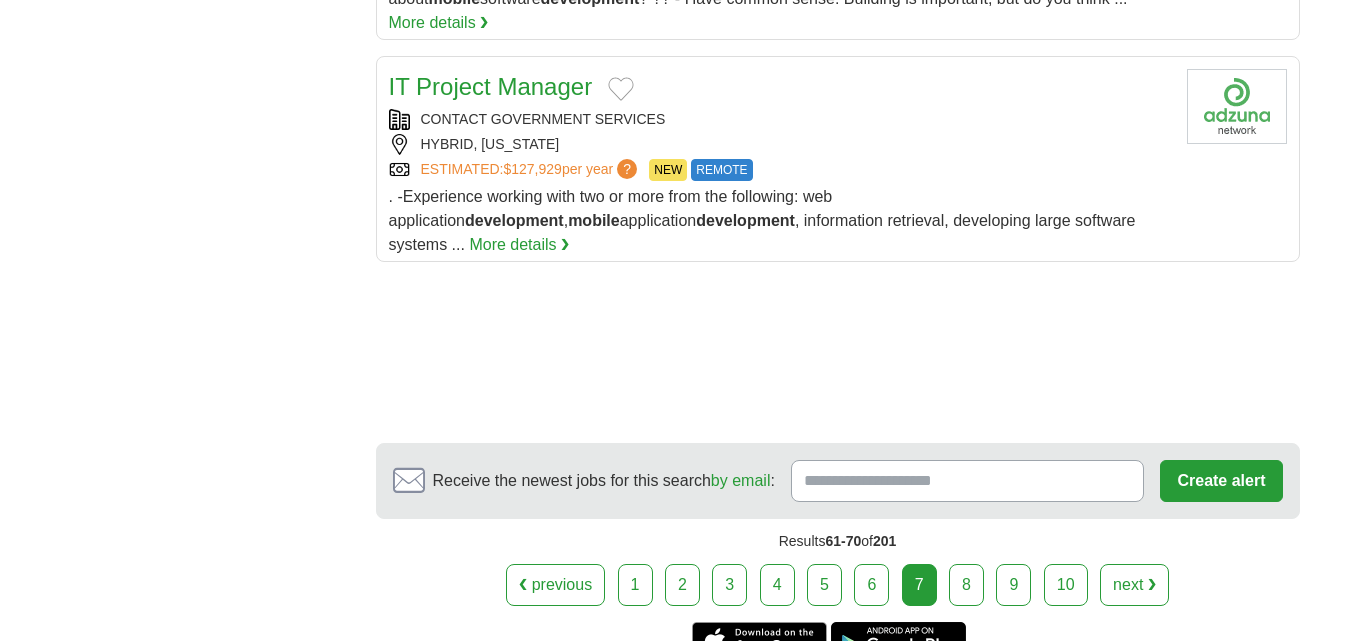 scroll, scrollTop: 2400, scrollLeft: 0, axis: vertical 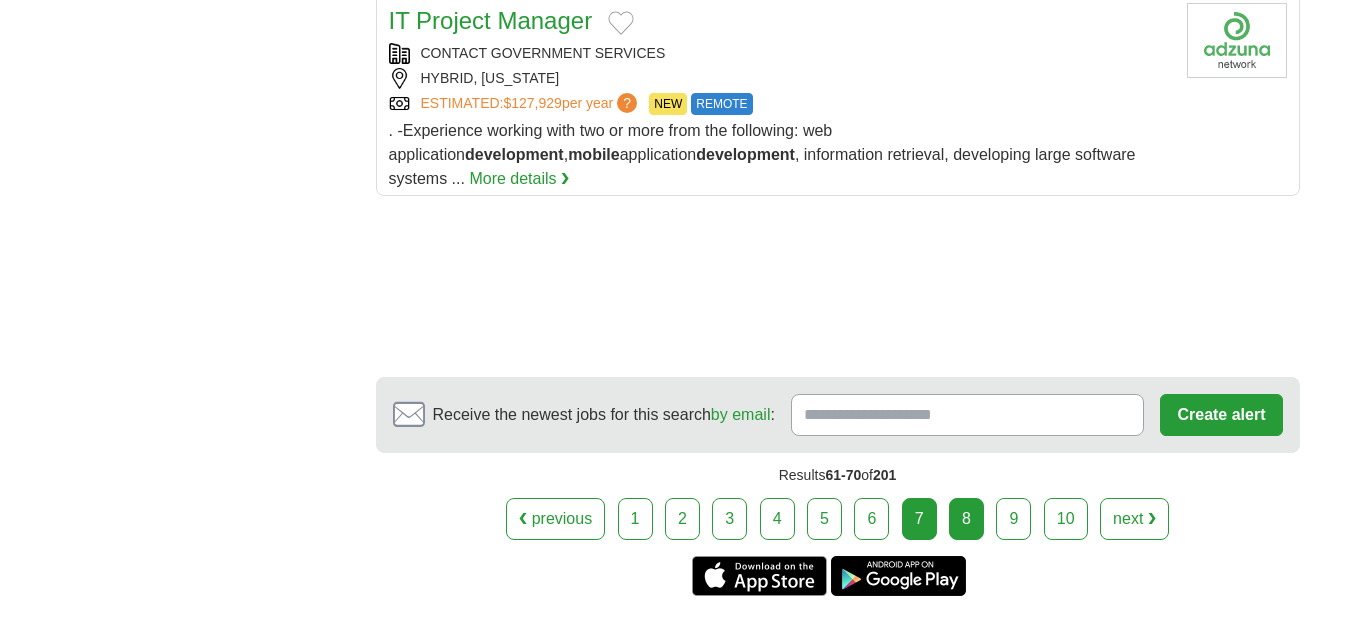 click on "8" at bounding box center (966, 519) 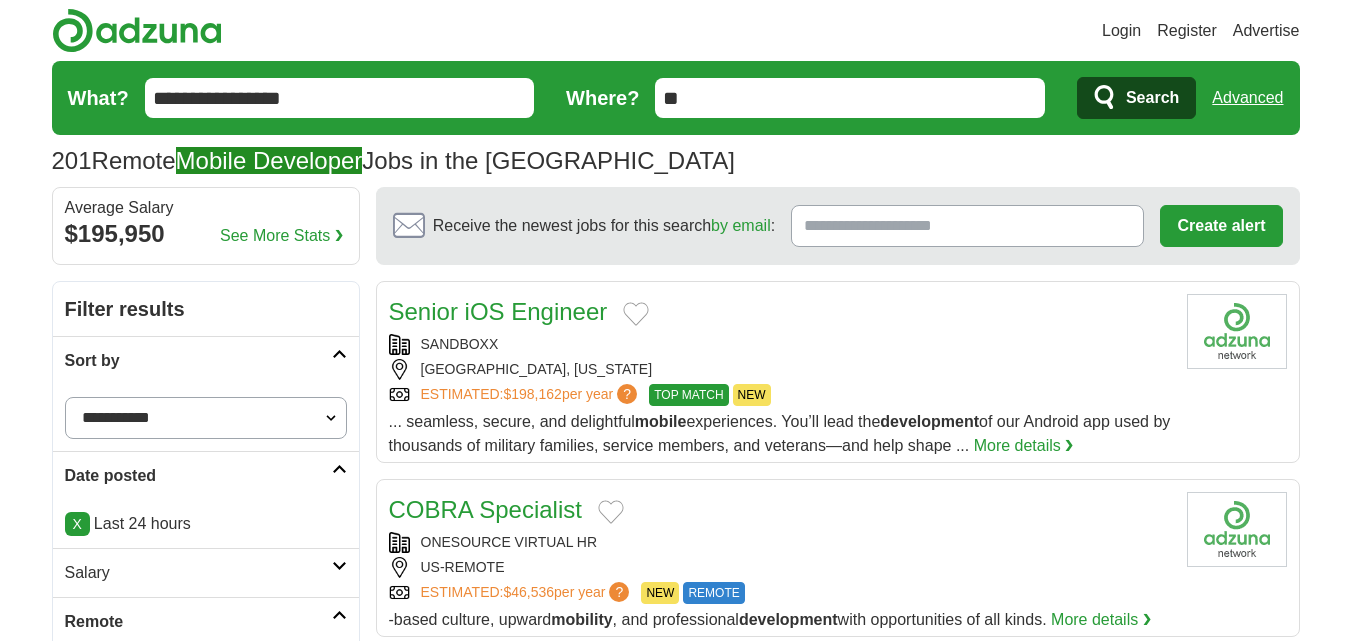 scroll, scrollTop: 0, scrollLeft: 0, axis: both 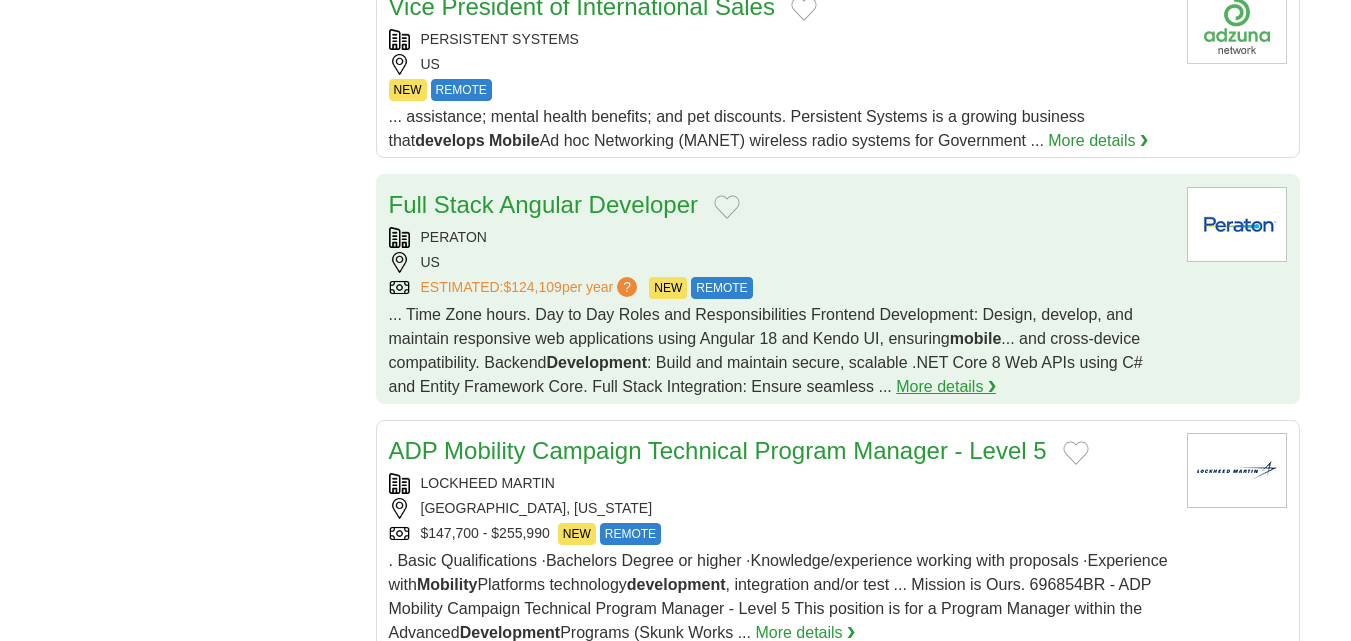 click on "More details ❯" at bounding box center (946, 387) 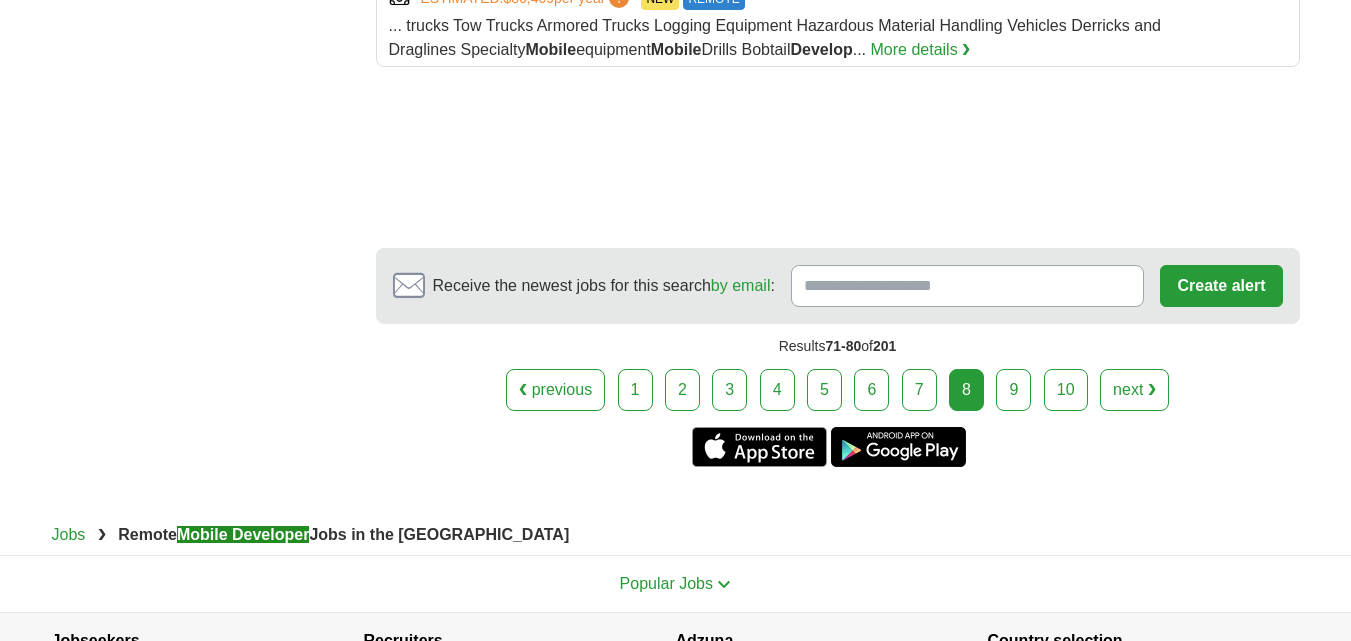 scroll, scrollTop: 2500, scrollLeft: 0, axis: vertical 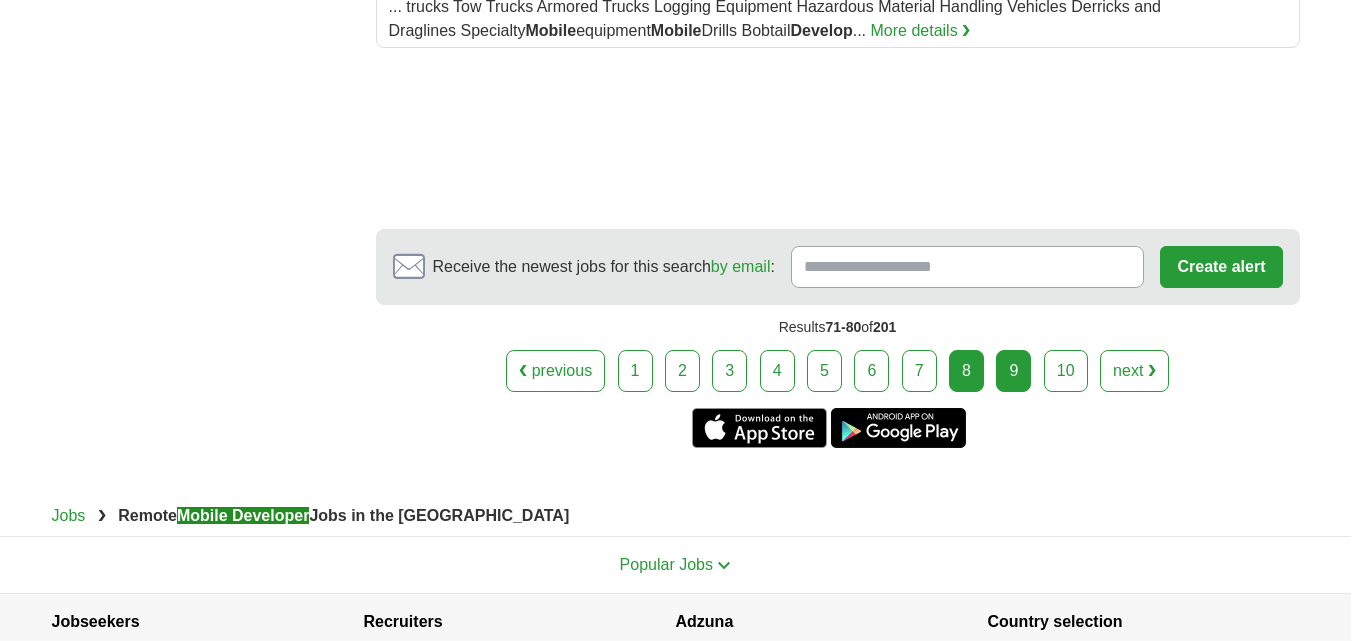 click on "9" at bounding box center [1013, 371] 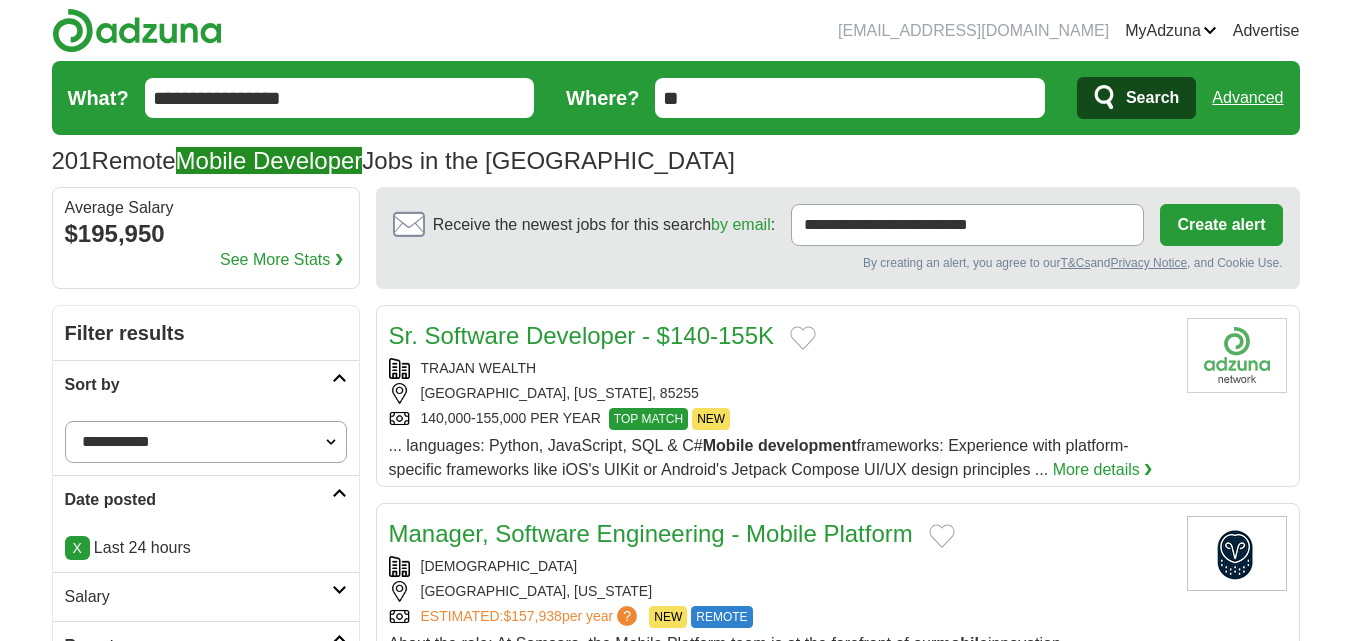scroll, scrollTop: 0, scrollLeft: 0, axis: both 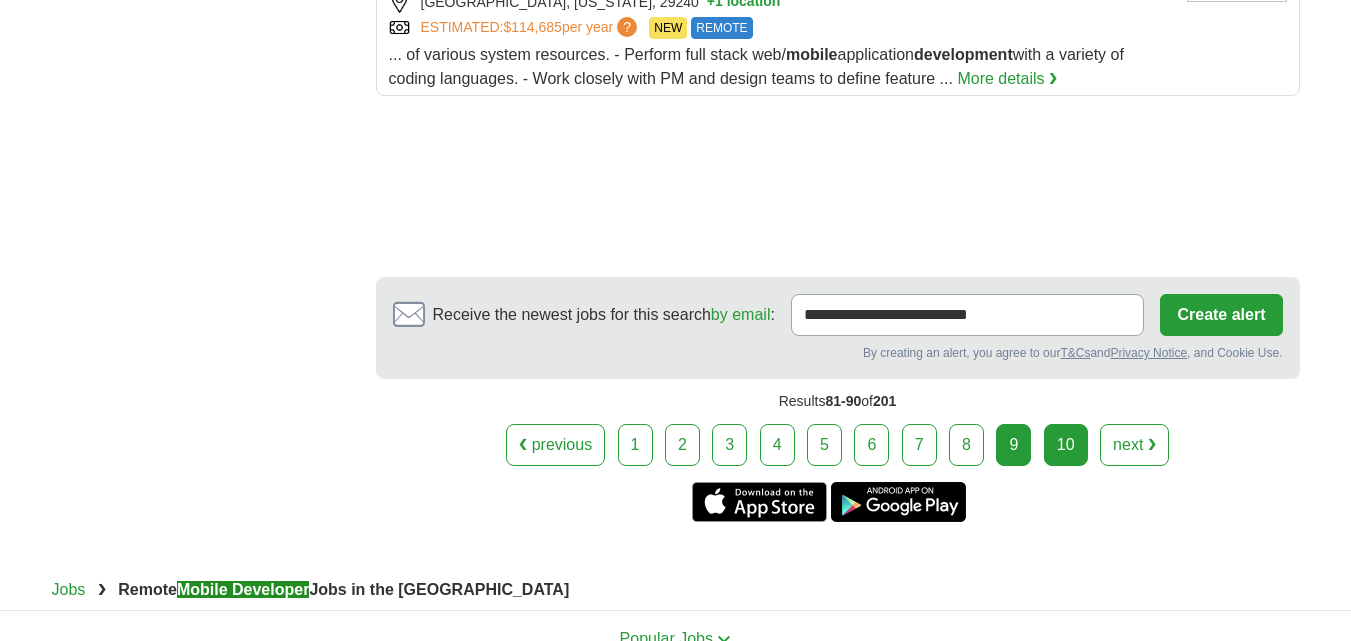 click on "10" at bounding box center [1066, 445] 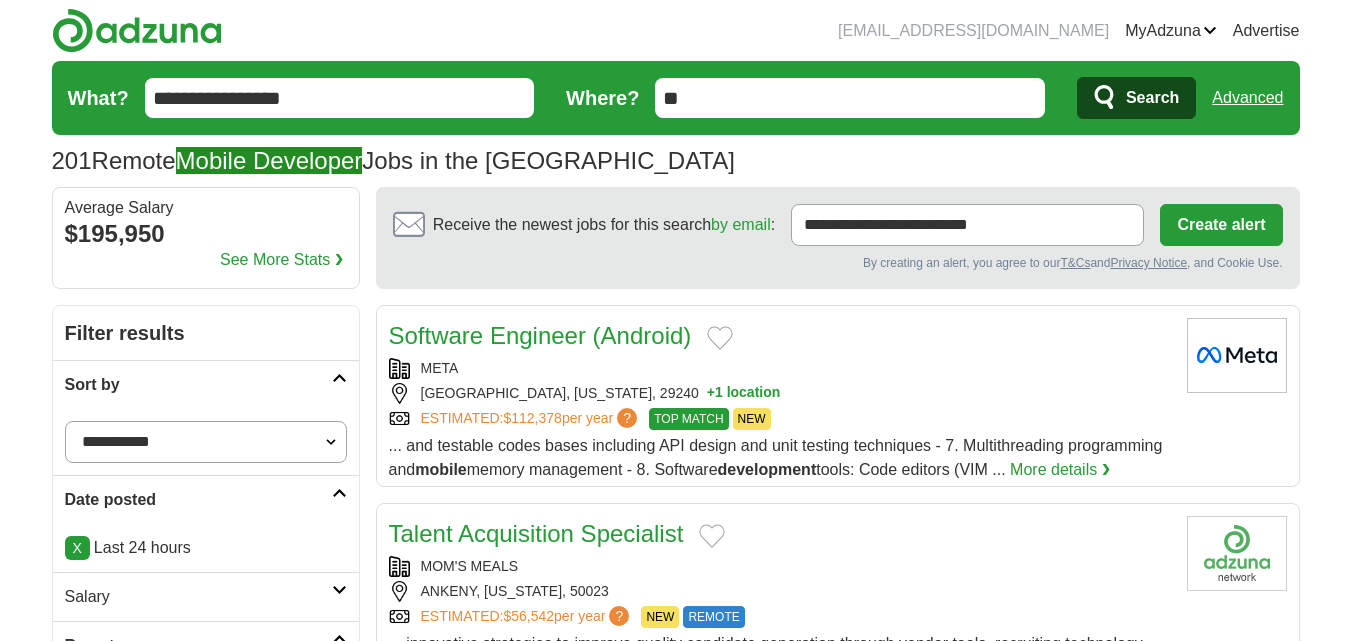 scroll, scrollTop: 0, scrollLeft: 0, axis: both 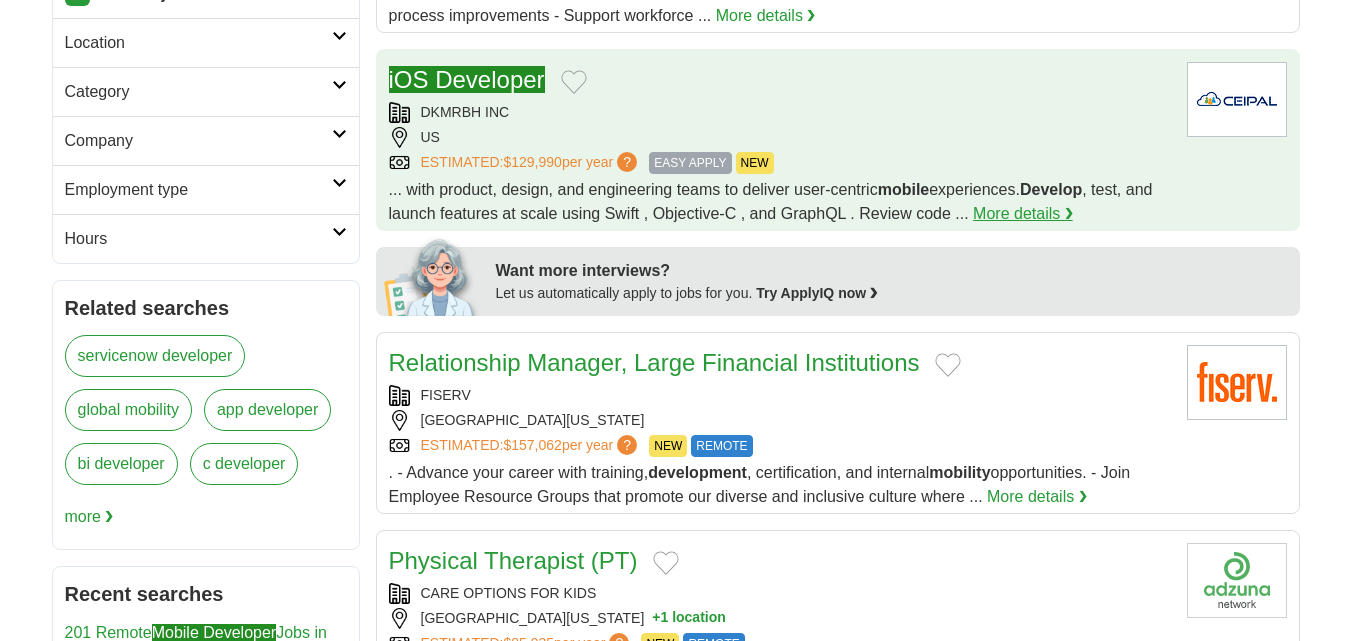 click on "More details ❯" at bounding box center [1023, 214] 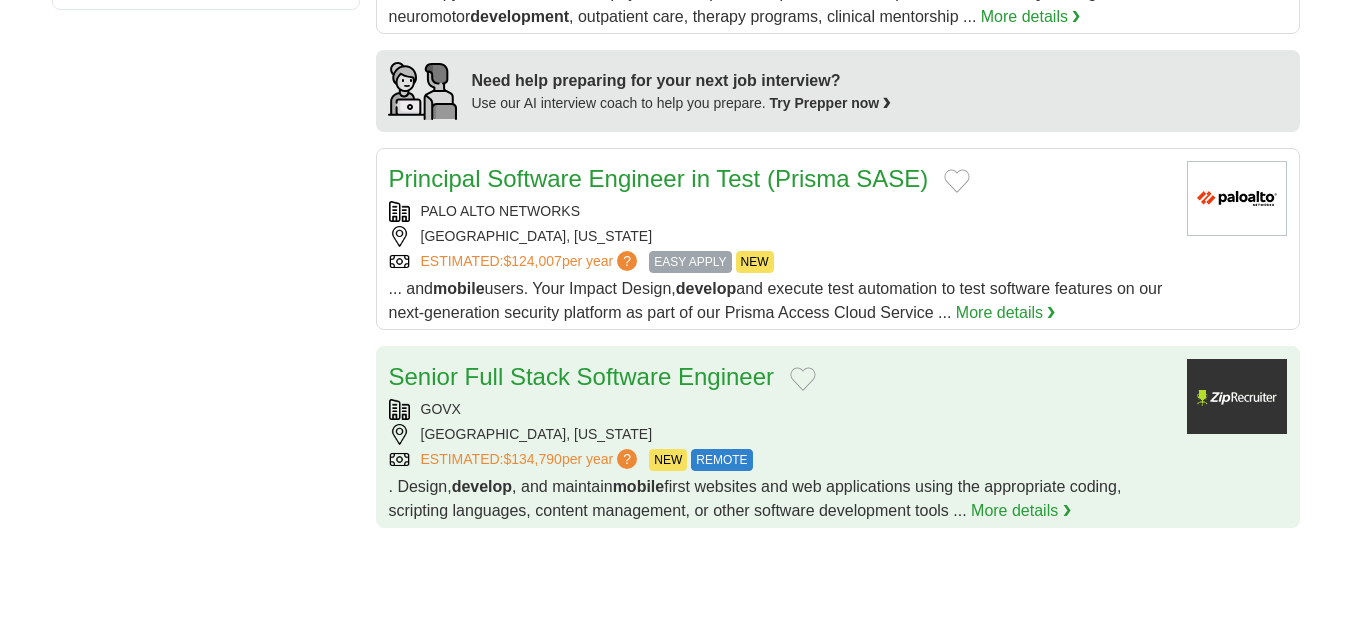 scroll, scrollTop: 2000, scrollLeft: 0, axis: vertical 